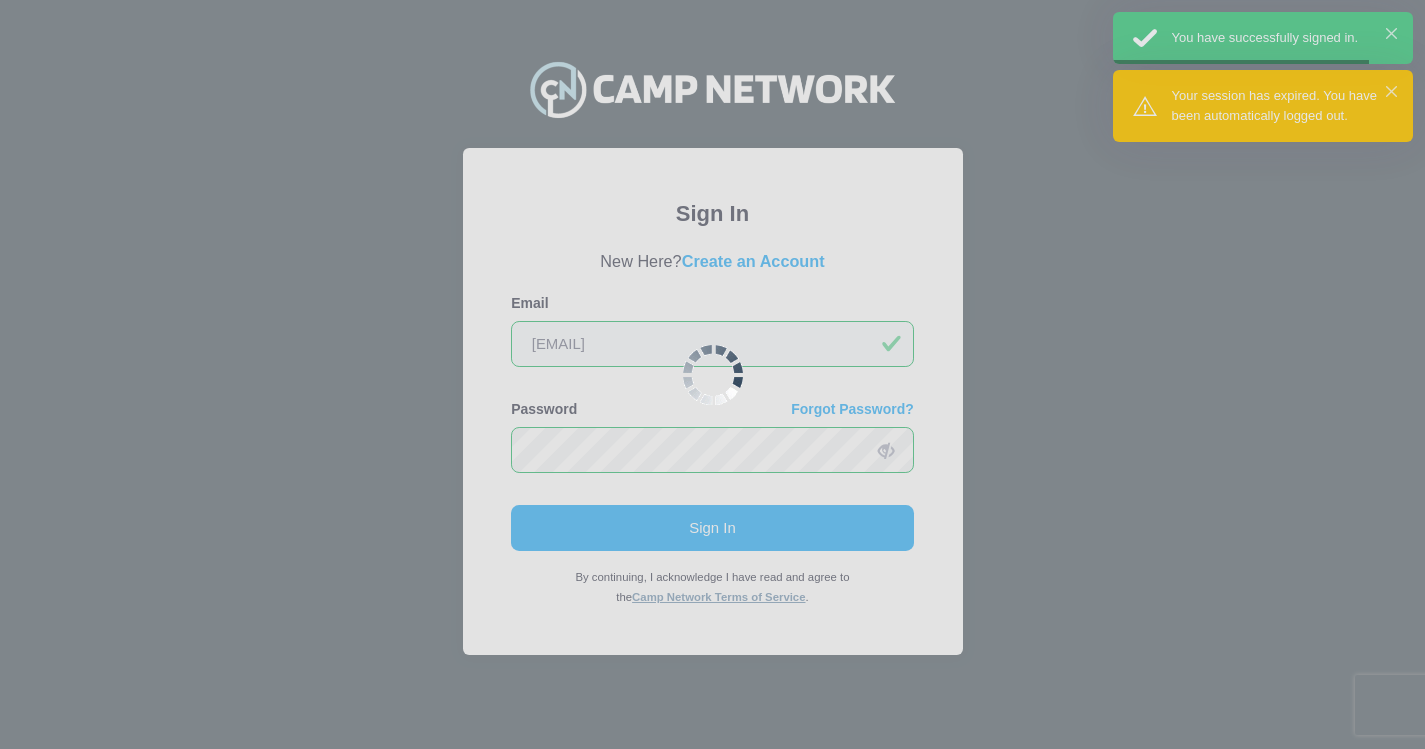 scroll, scrollTop: 0, scrollLeft: 0, axis: both 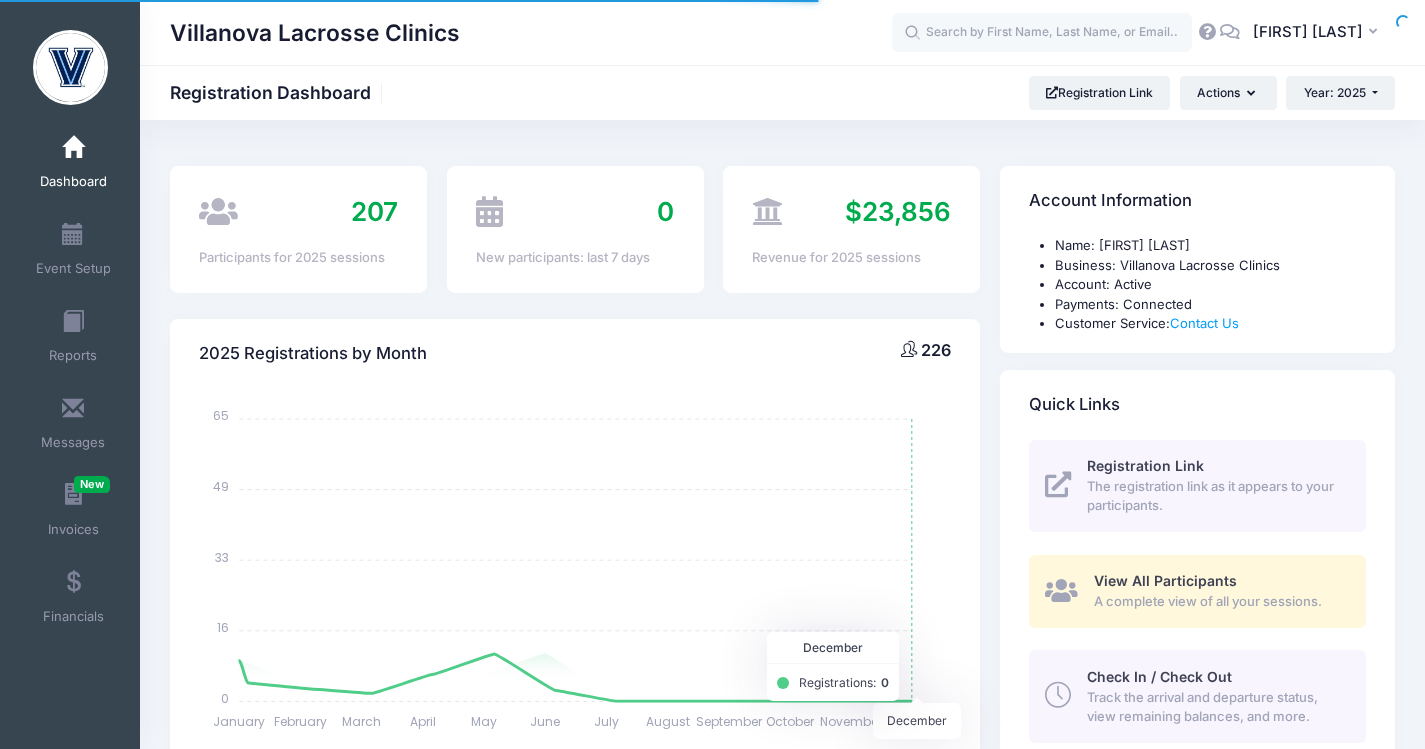 select 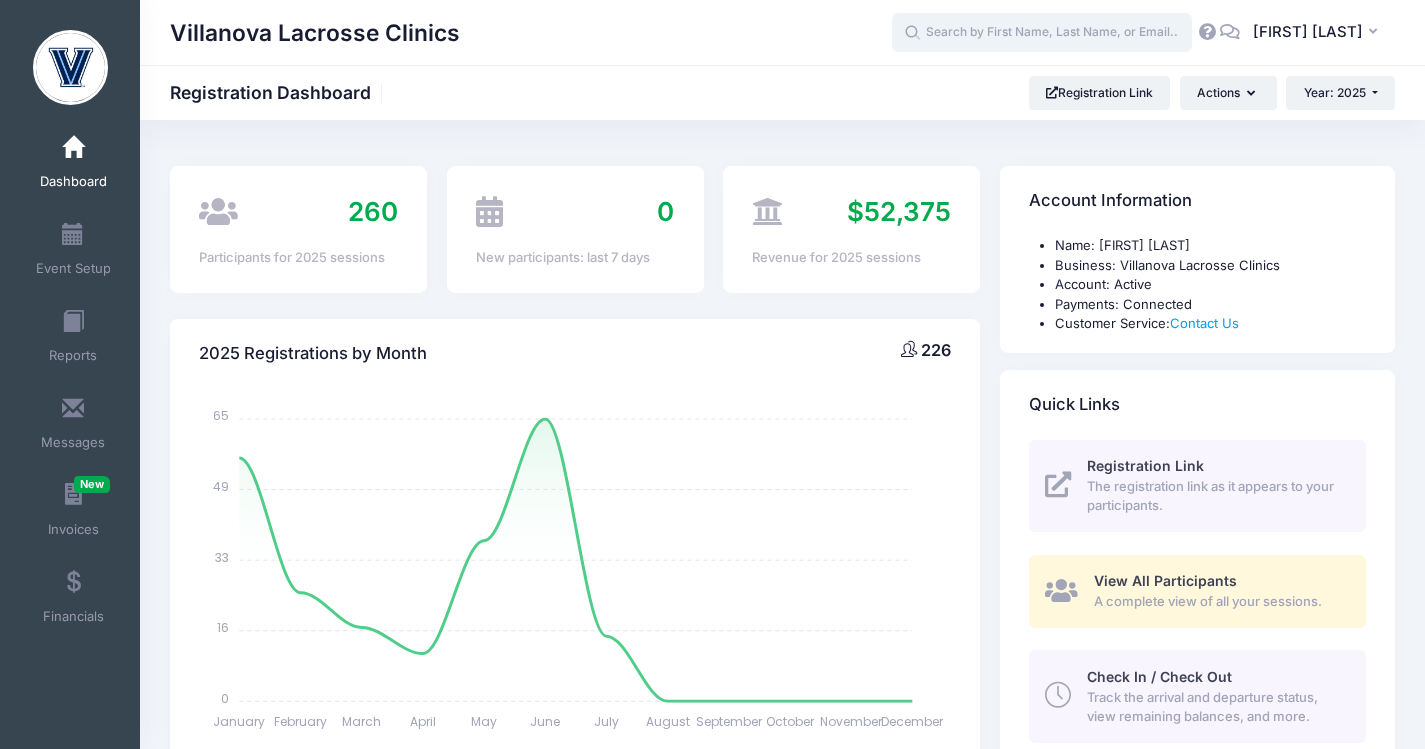 click at bounding box center [1042, 33] 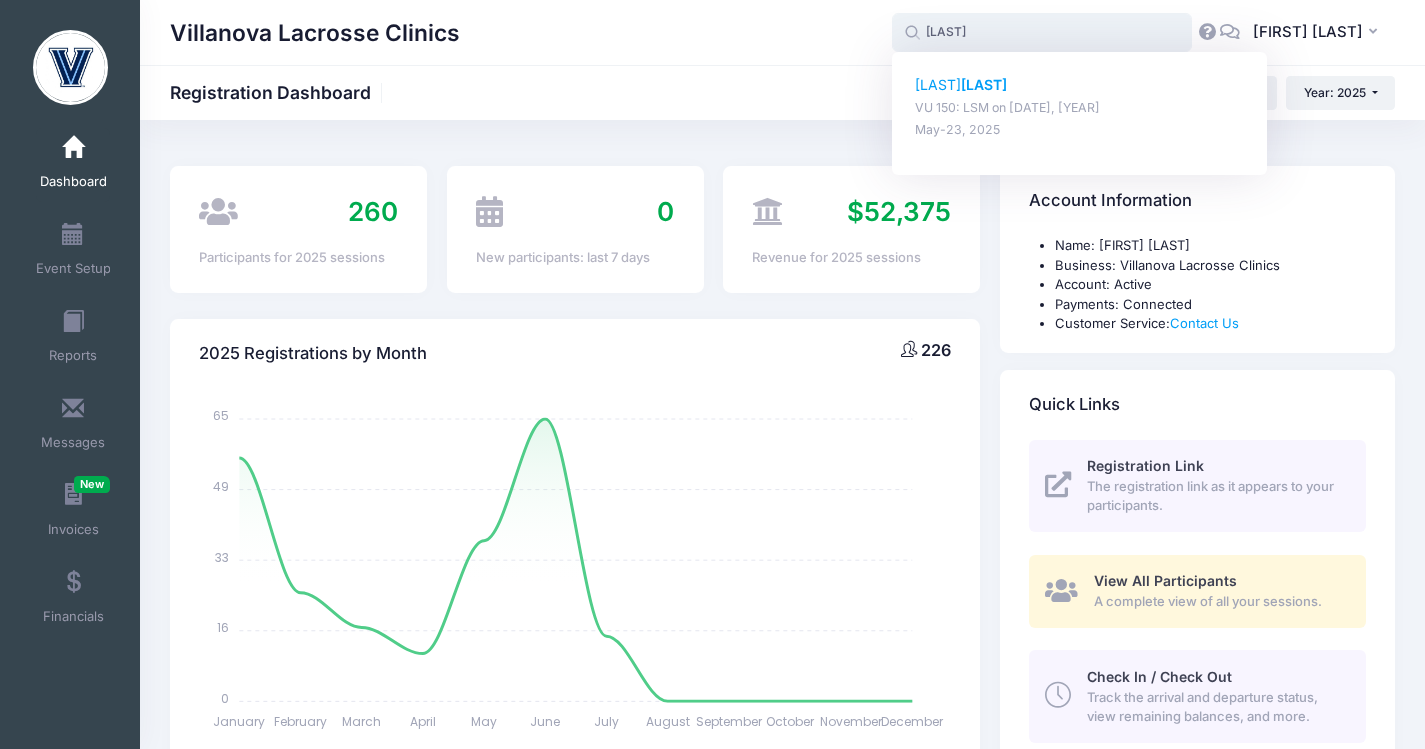 click on "Sloane  Saxton" at bounding box center [1080, 85] 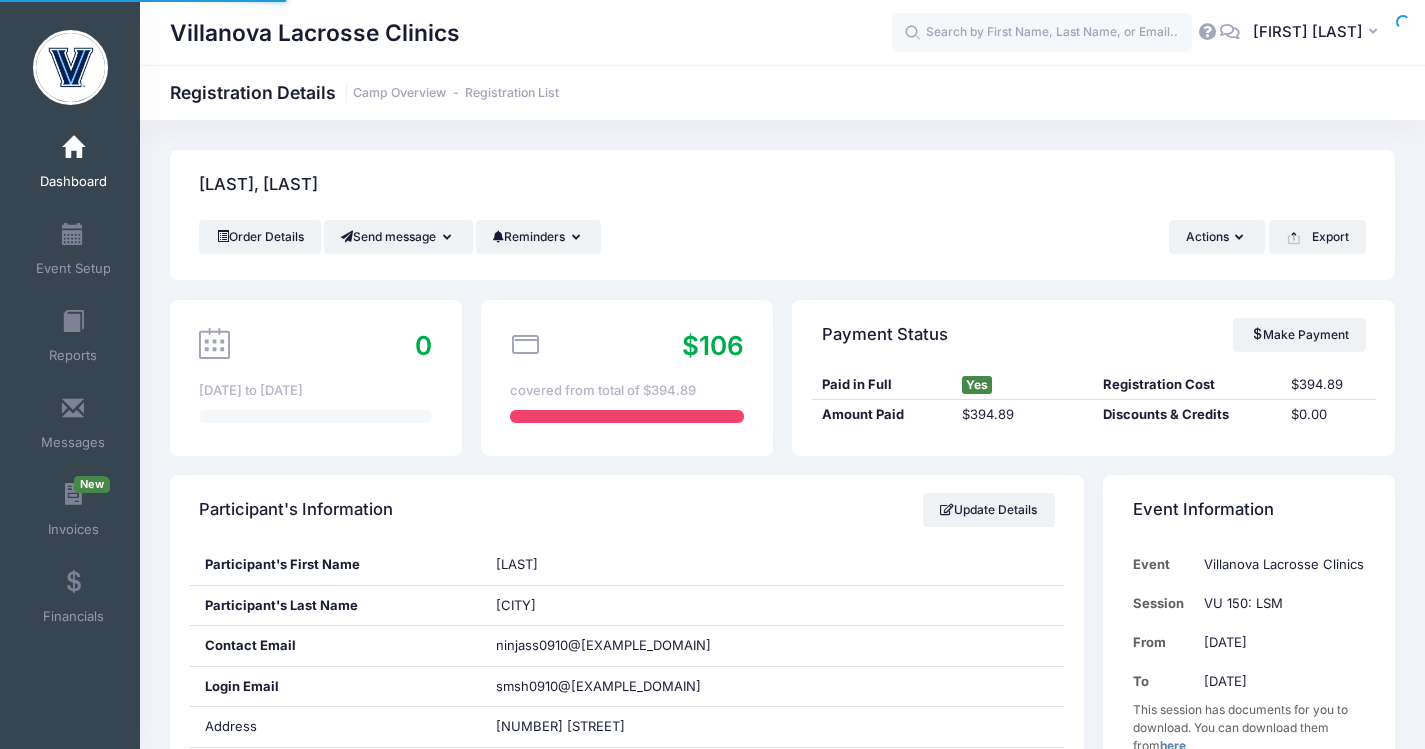 scroll, scrollTop: 0, scrollLeft: 0, axis: both 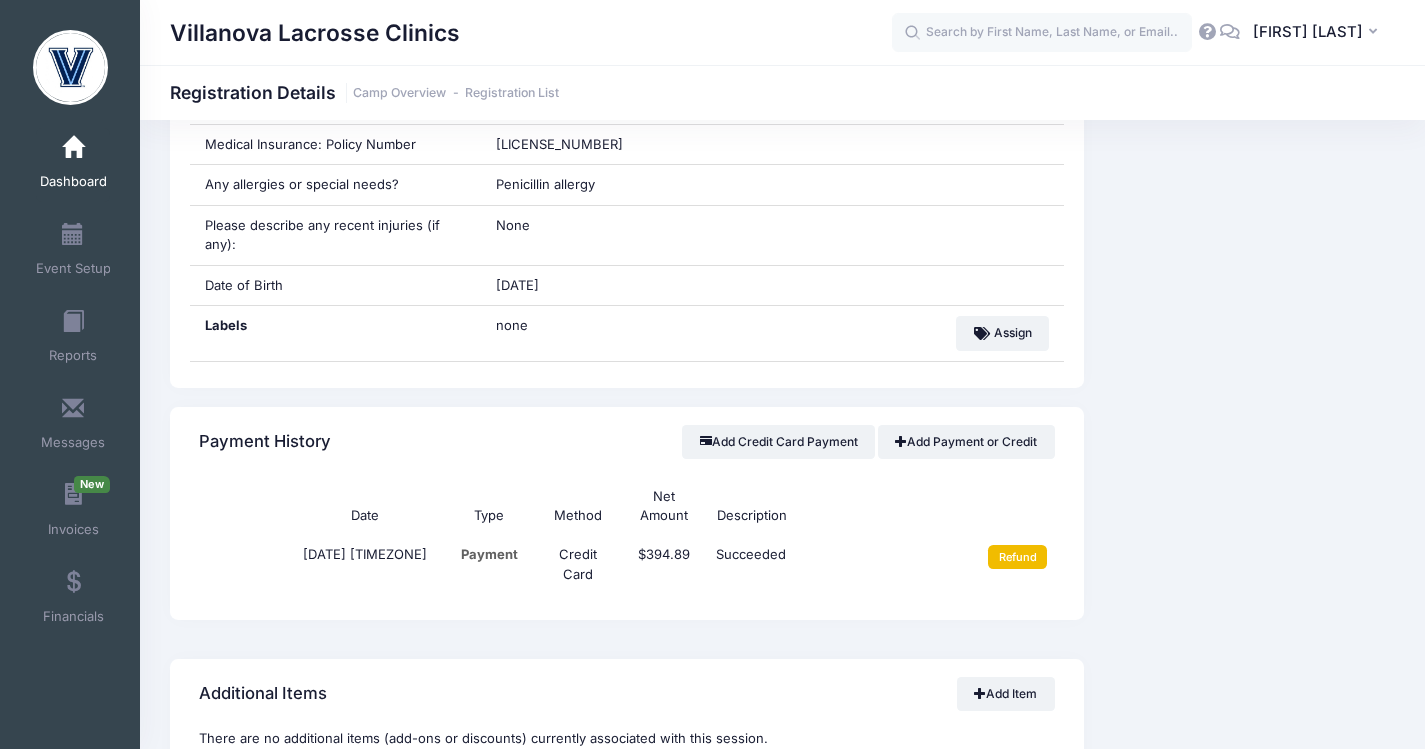 click on "Refund" at bounding box center [1017, 557] 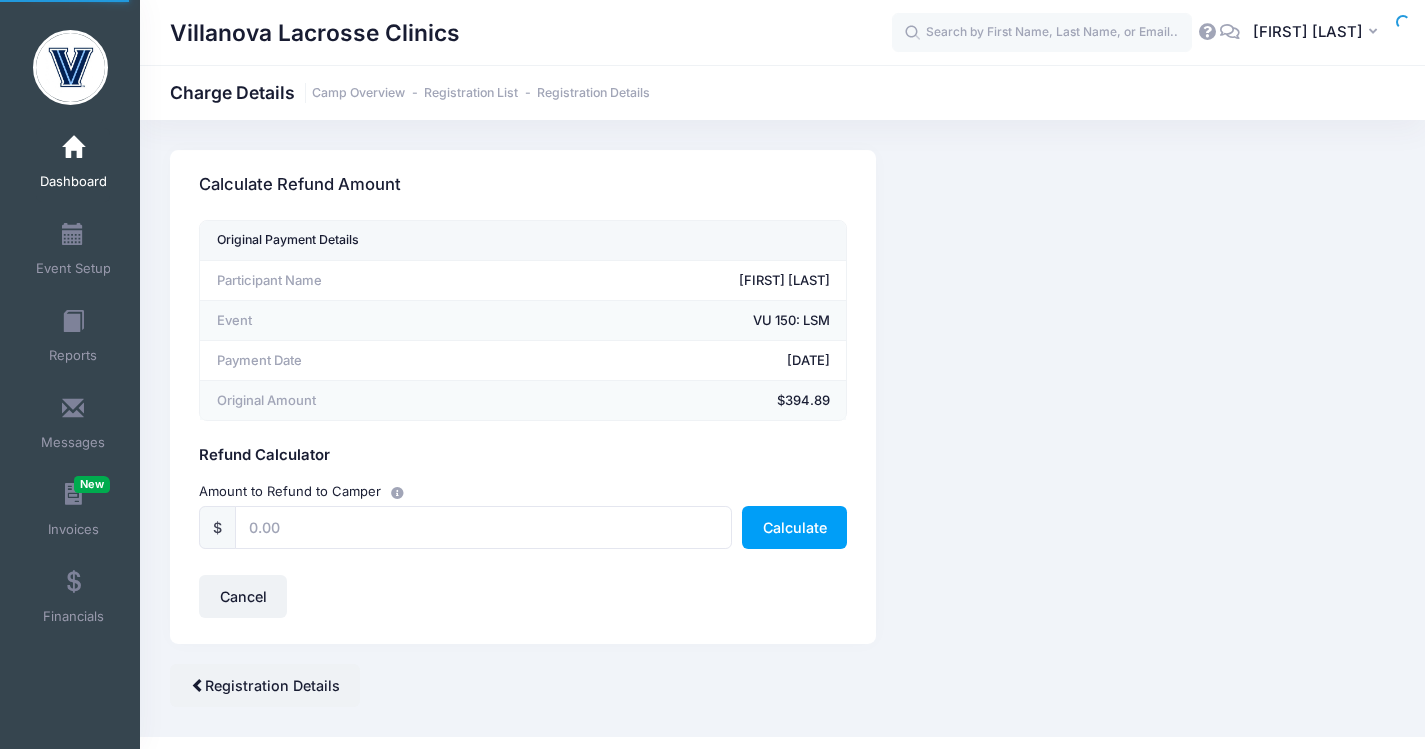 scroll, scrollTop: 0, scrollLeft: 0, axis: both 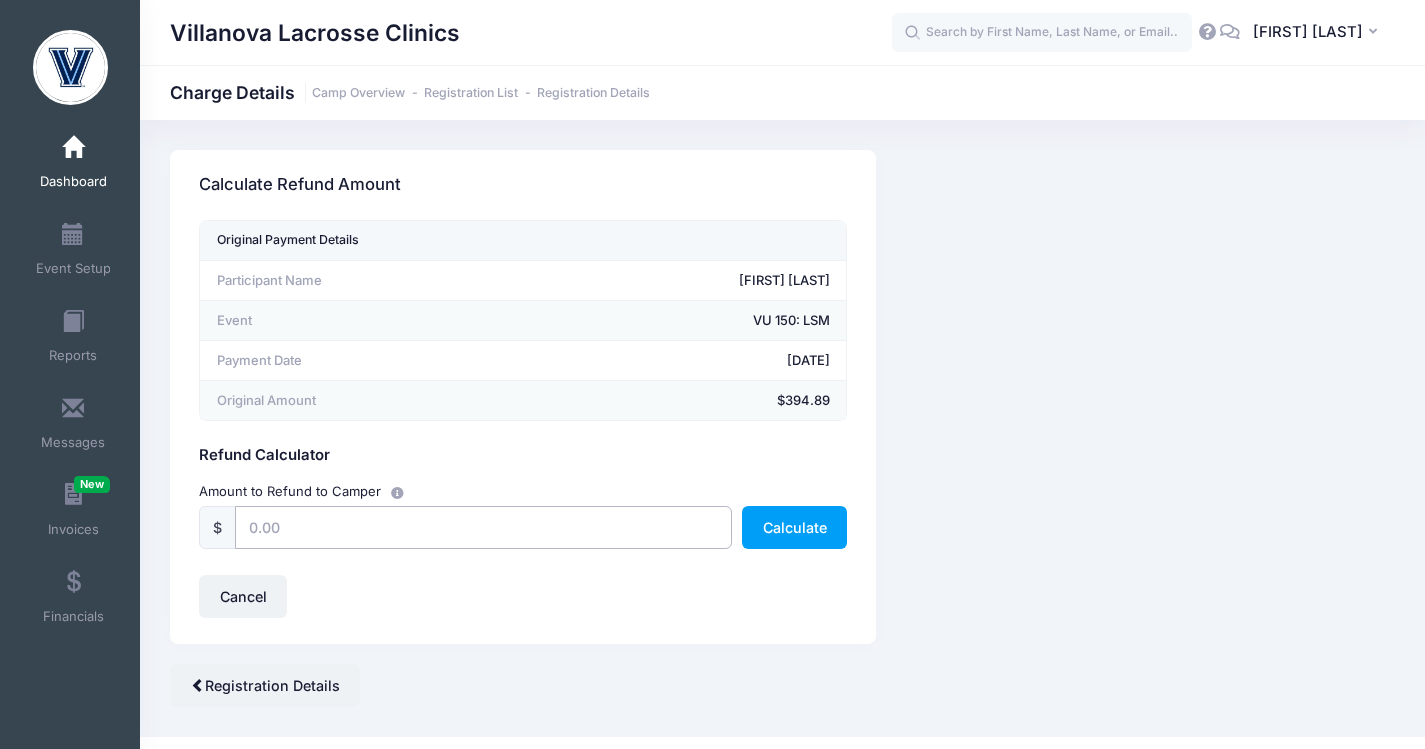 click at bounding box center (483, 527) 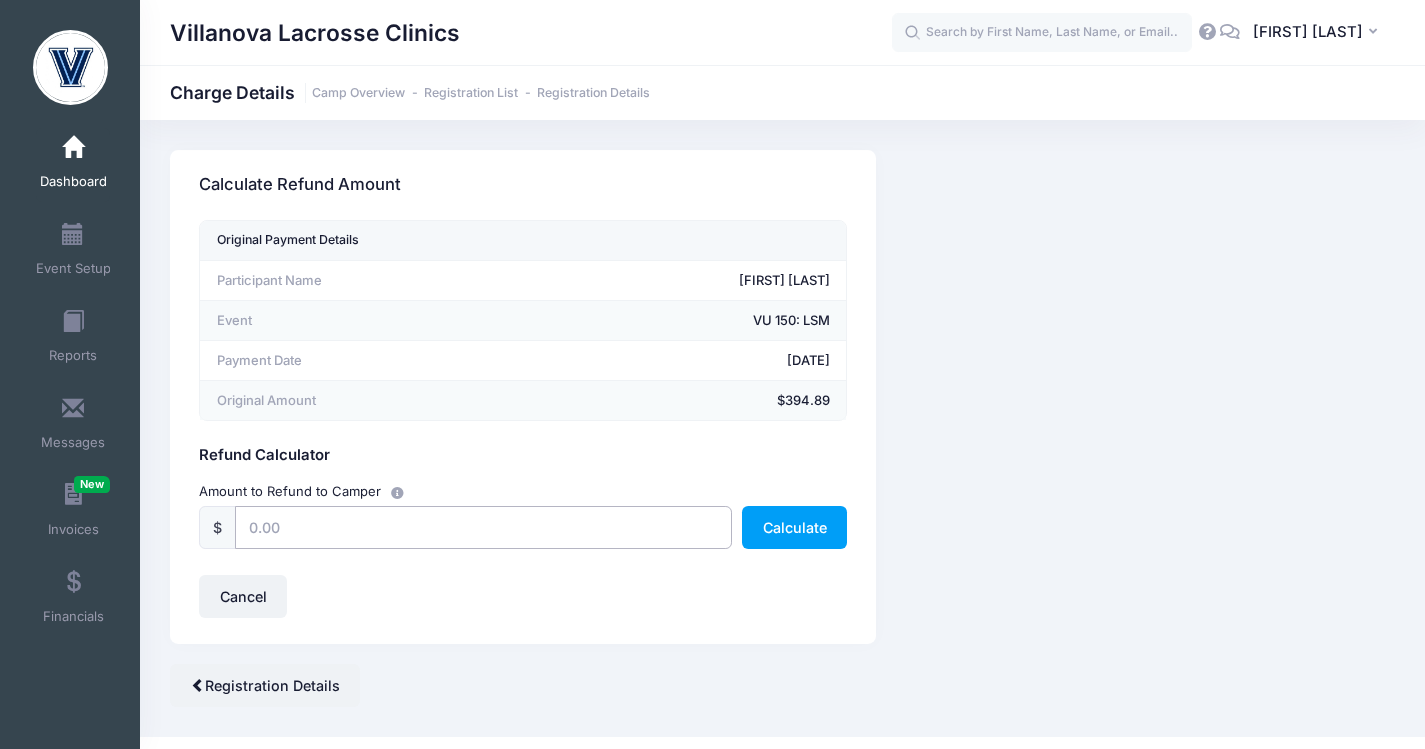 type on "394.89" 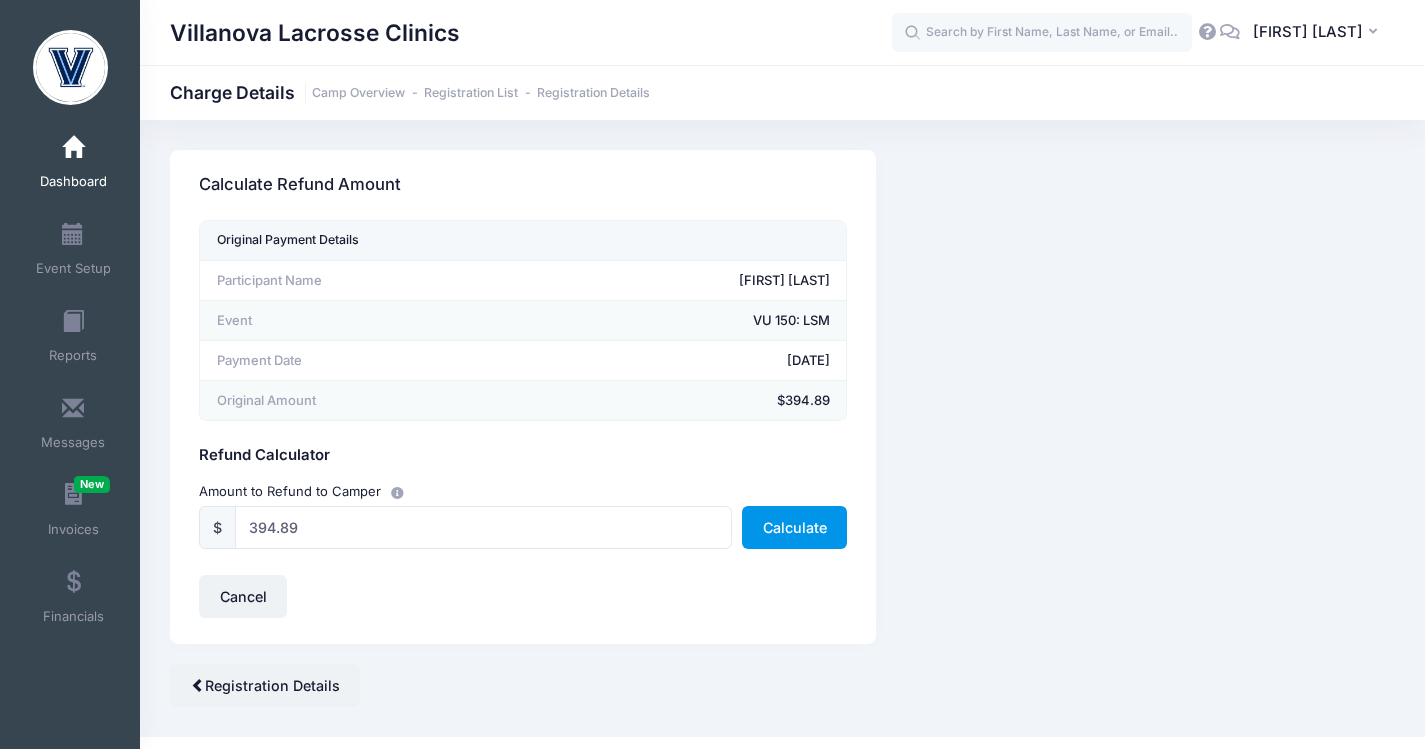 click on "Calculate" at bounding box center [794, 527] 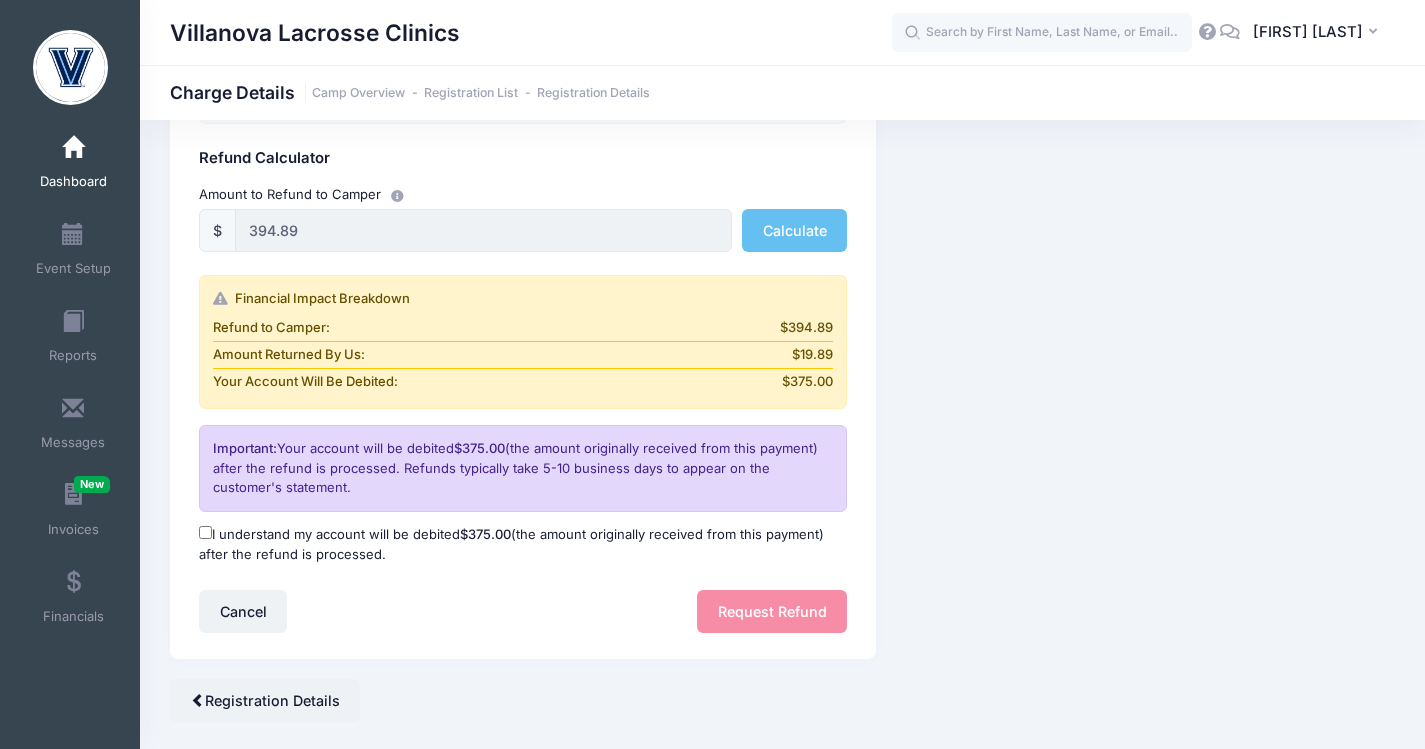 scroll, scrollTop: 345, scrollLeft: 0, axis: vertical 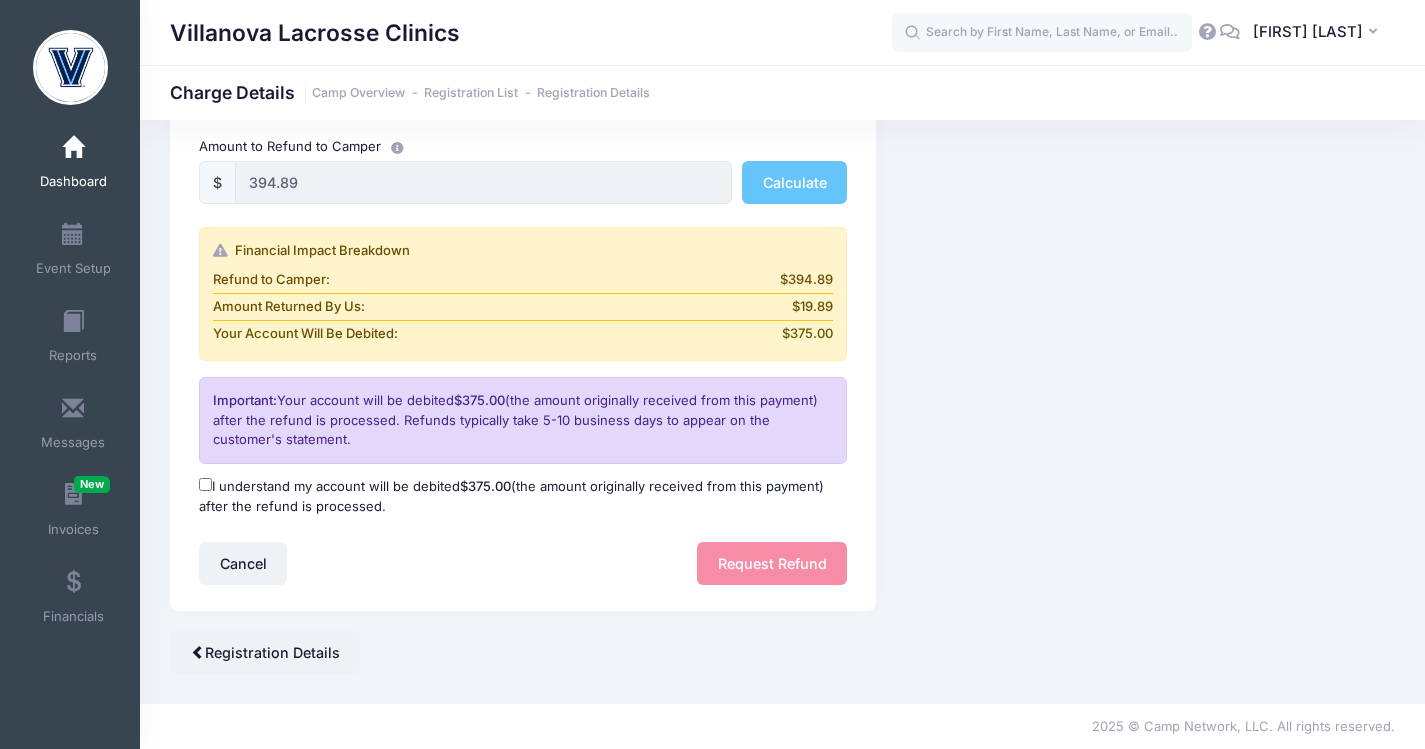 click on "$
394.89
Calculate" at bounding box center [523, 182] 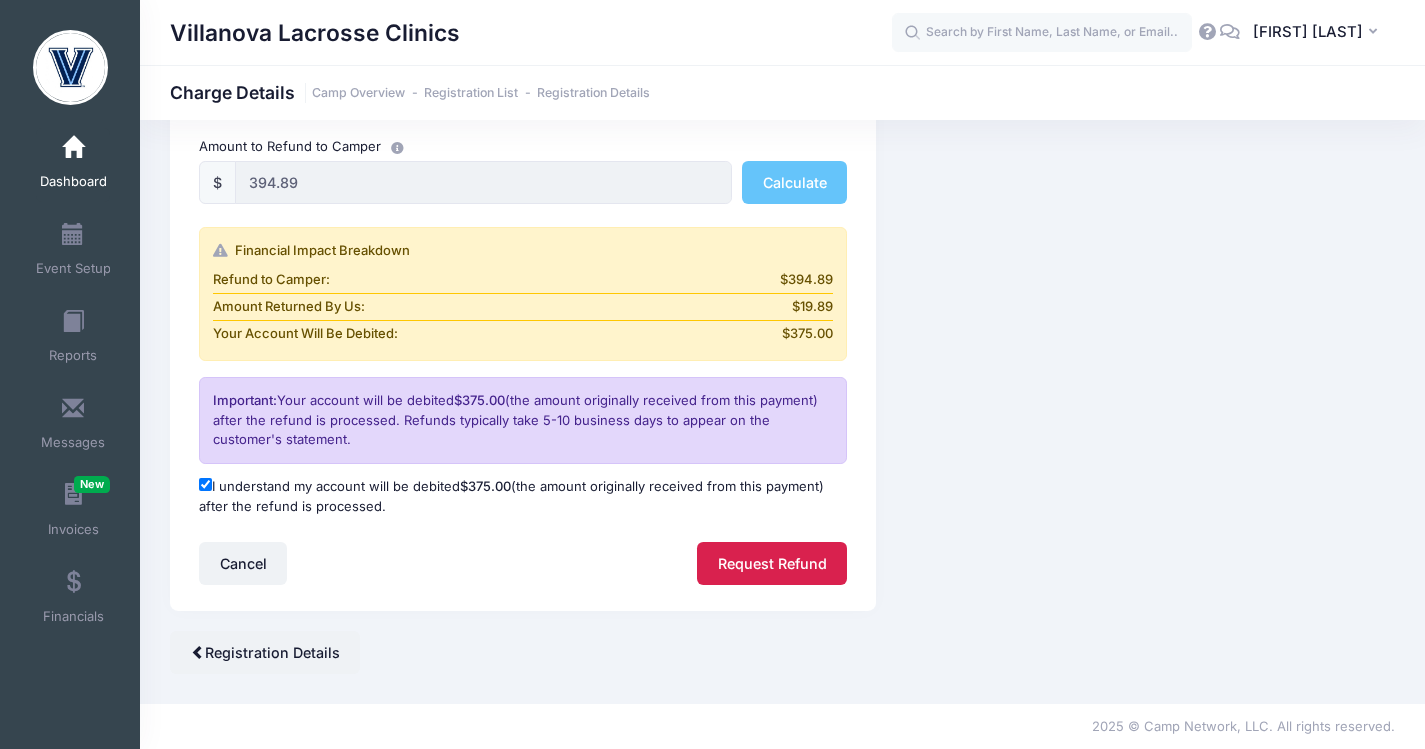 click on "Request Refund" at bounding box center (772, 563) 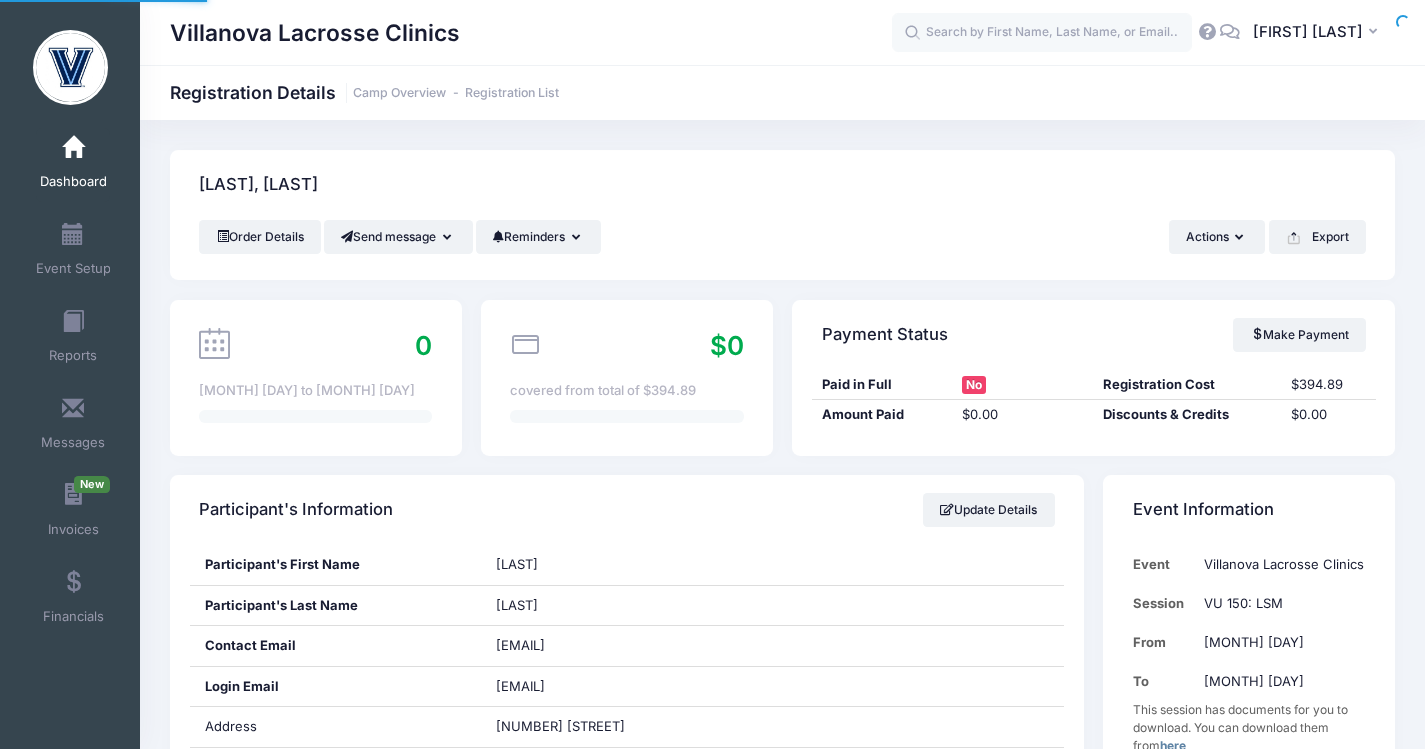 scroll, scrollTop: 0, scrollLeft: 0, axis: both 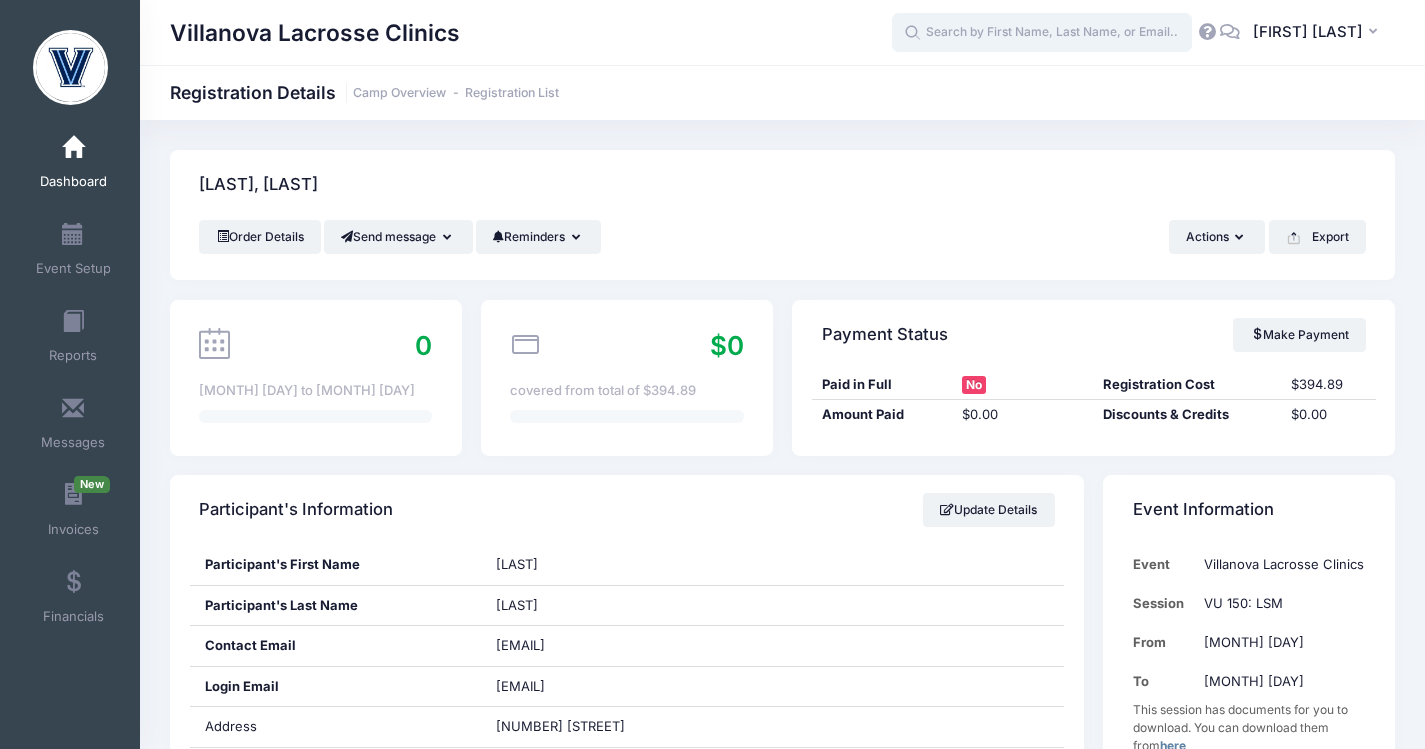 click at bounding box center [1042, 33] 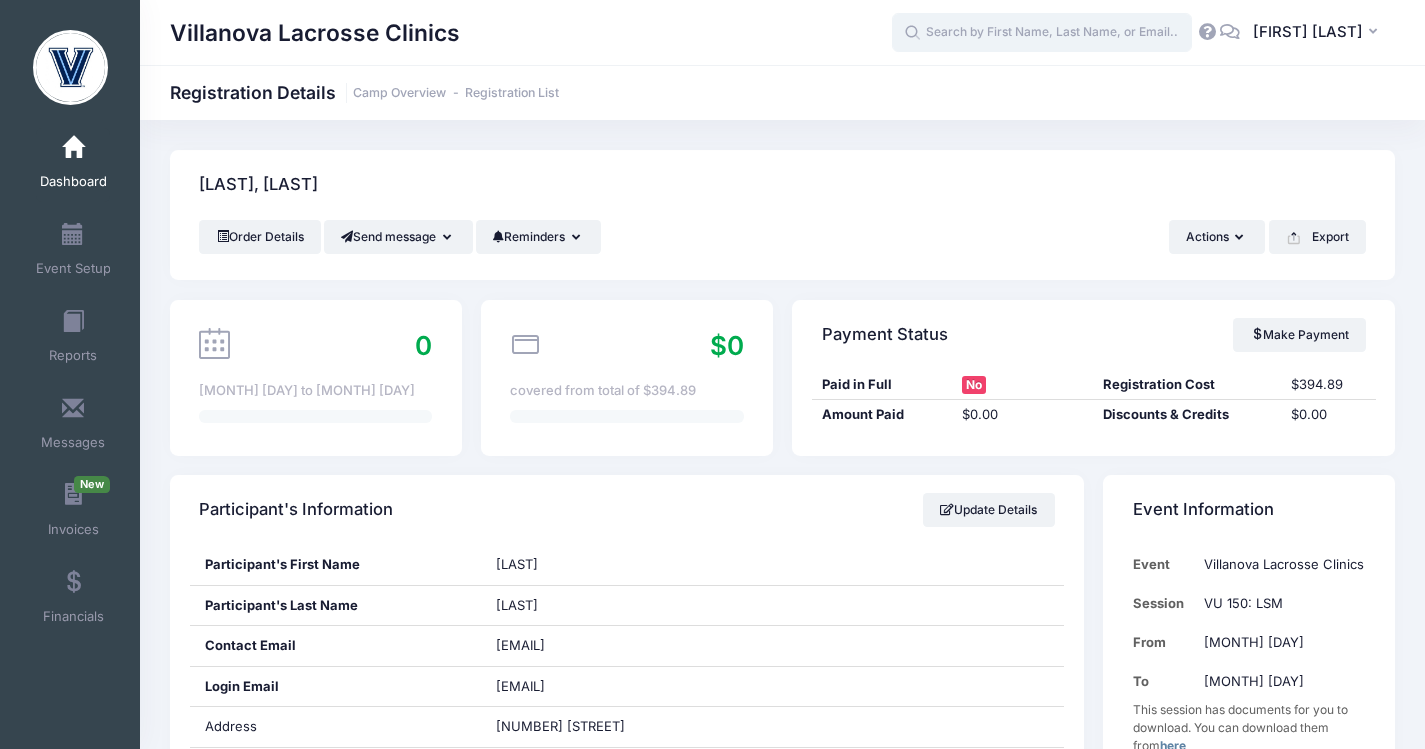 click at bounding box center (1042, 33) 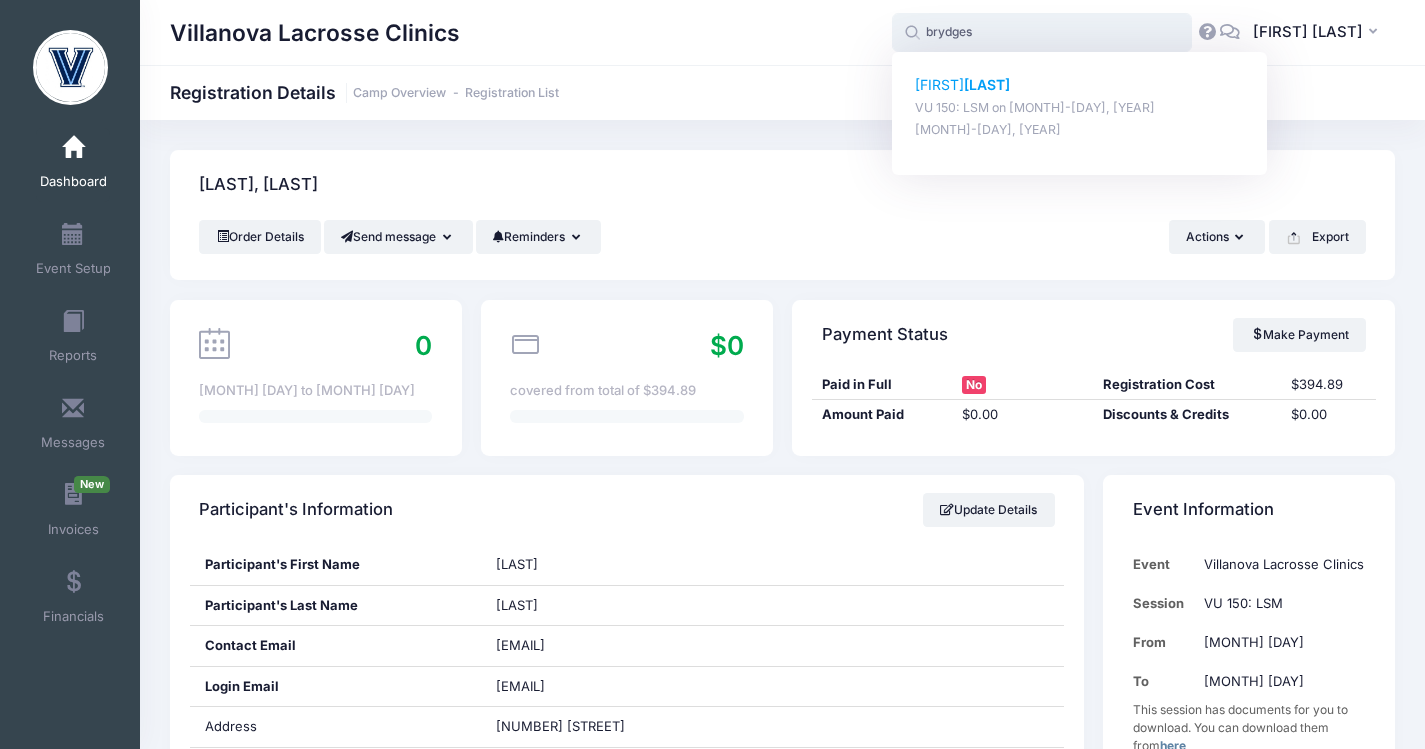click on "[LAST]" at bounding box center [987, 84] 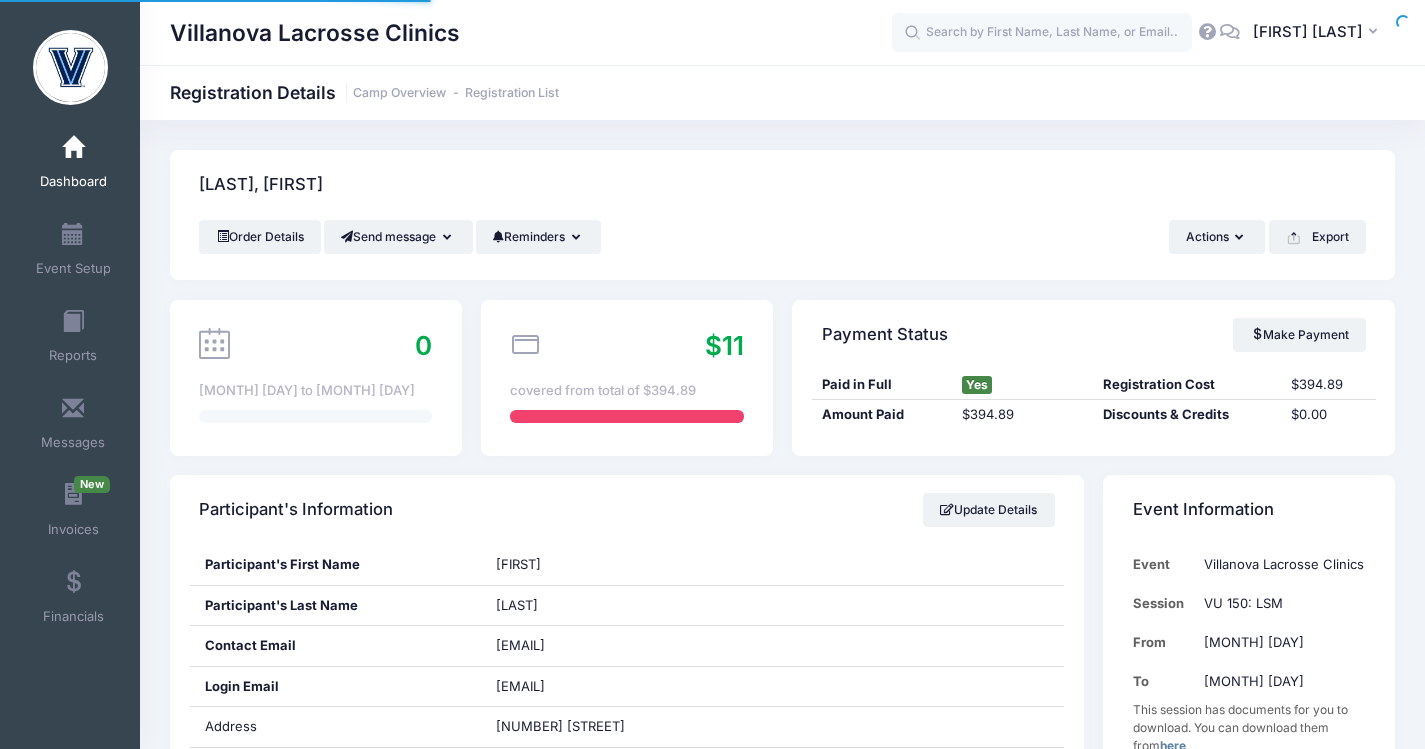 scroll, scrollTop: 0, scrollLeft: 0, axis: both 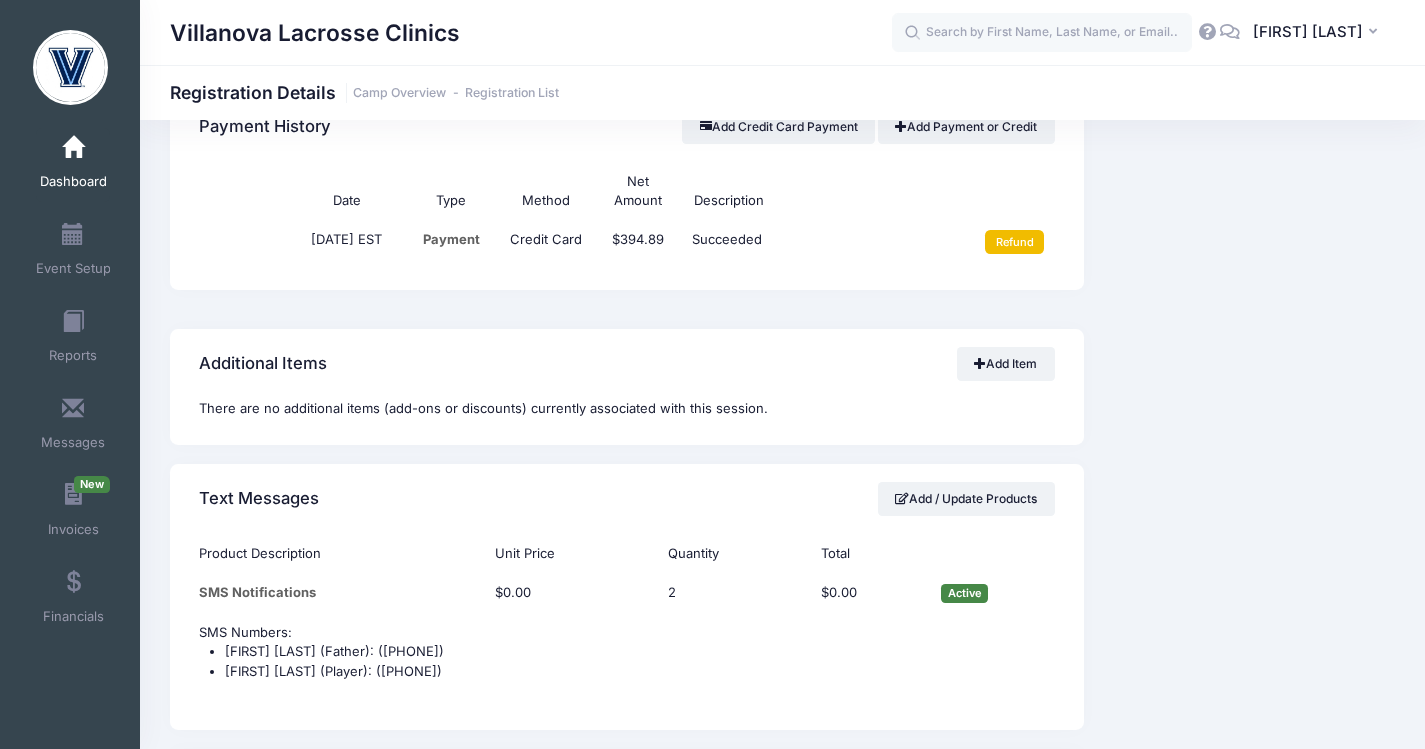 click on "Refund" at bounding box center [1014, 242] 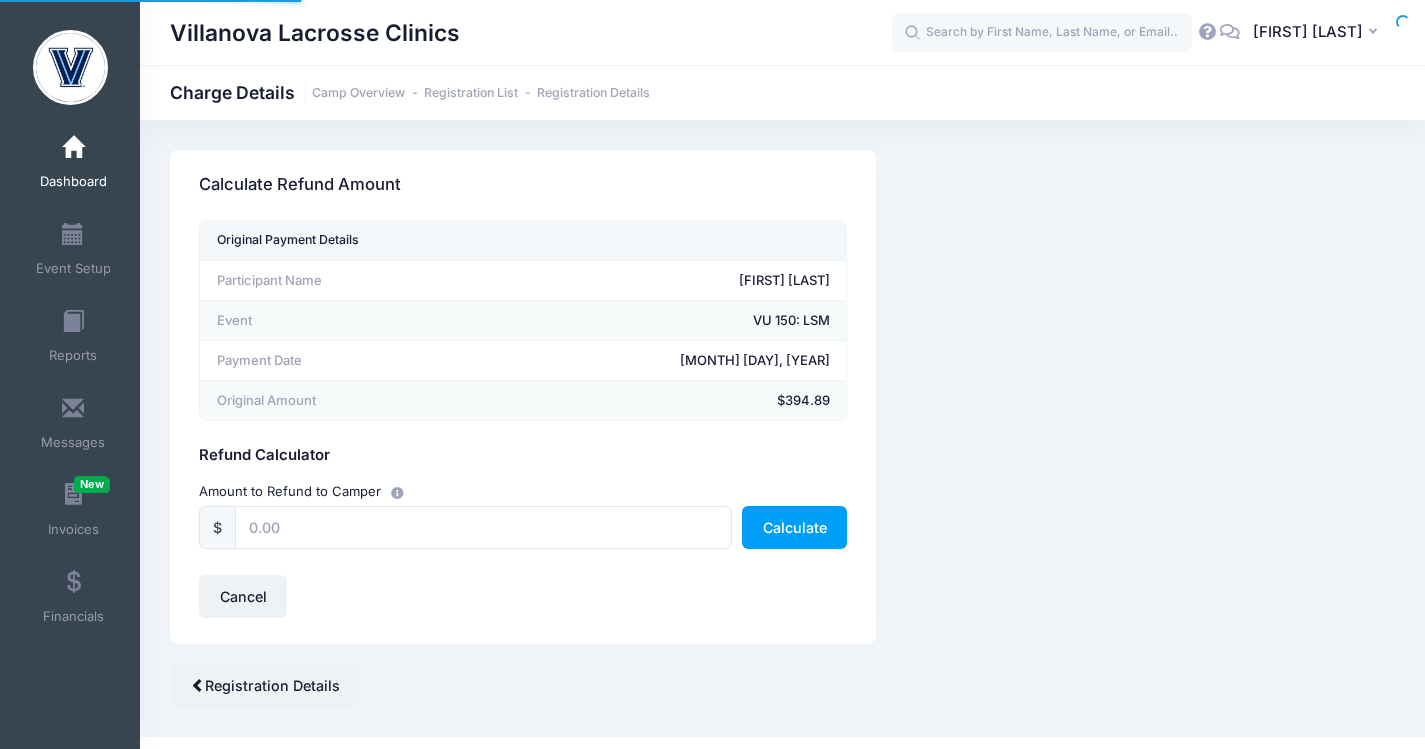 scroll, scrollTop: 0, scrollLeft: 0, axis: both 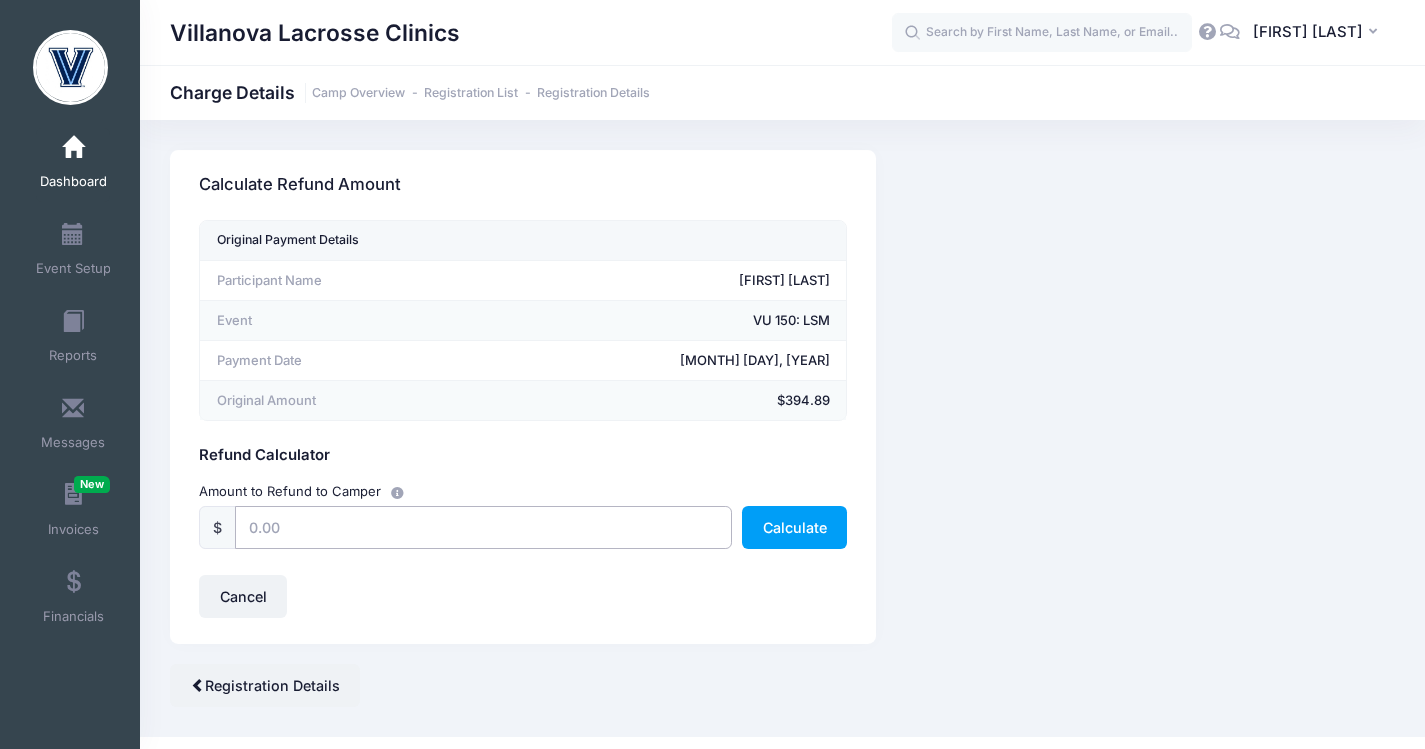 click at bounding box center (483, 527) 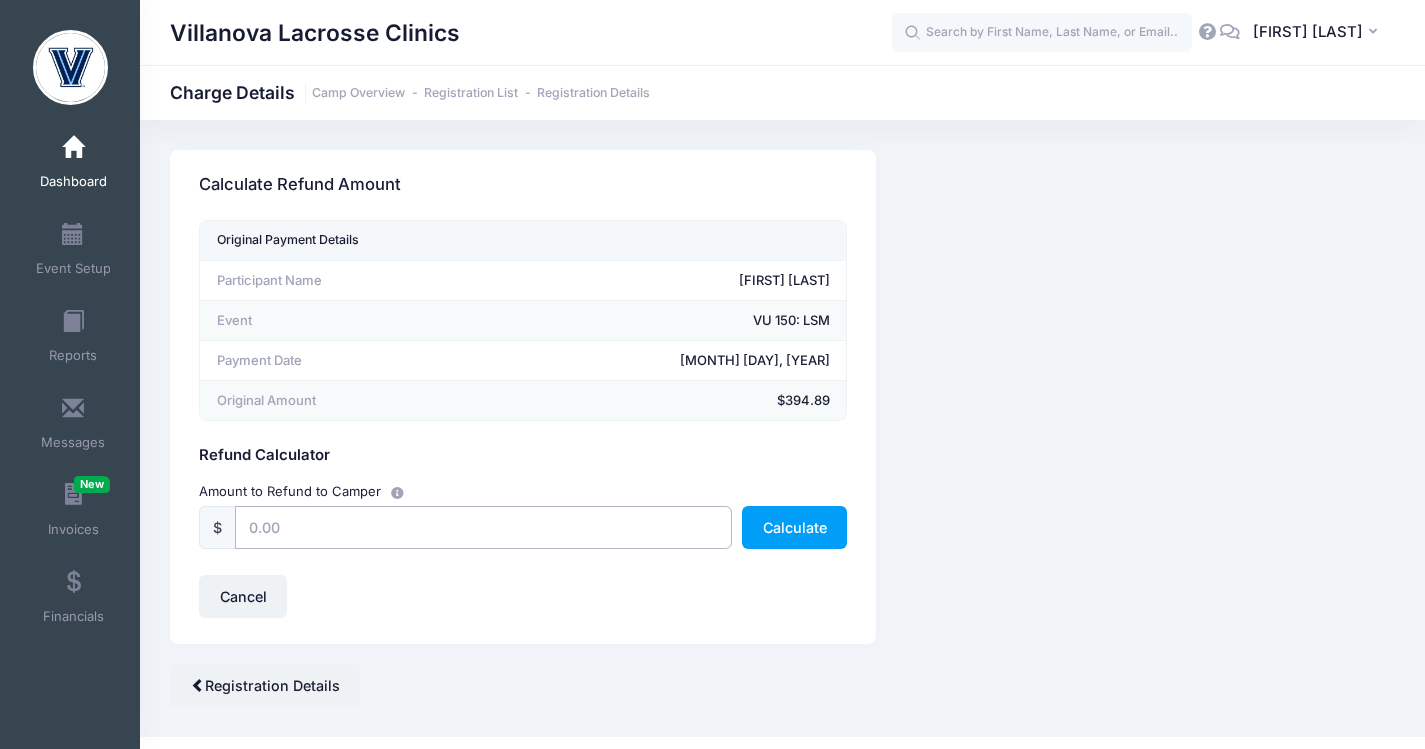 click at bounding box center [483, 527] 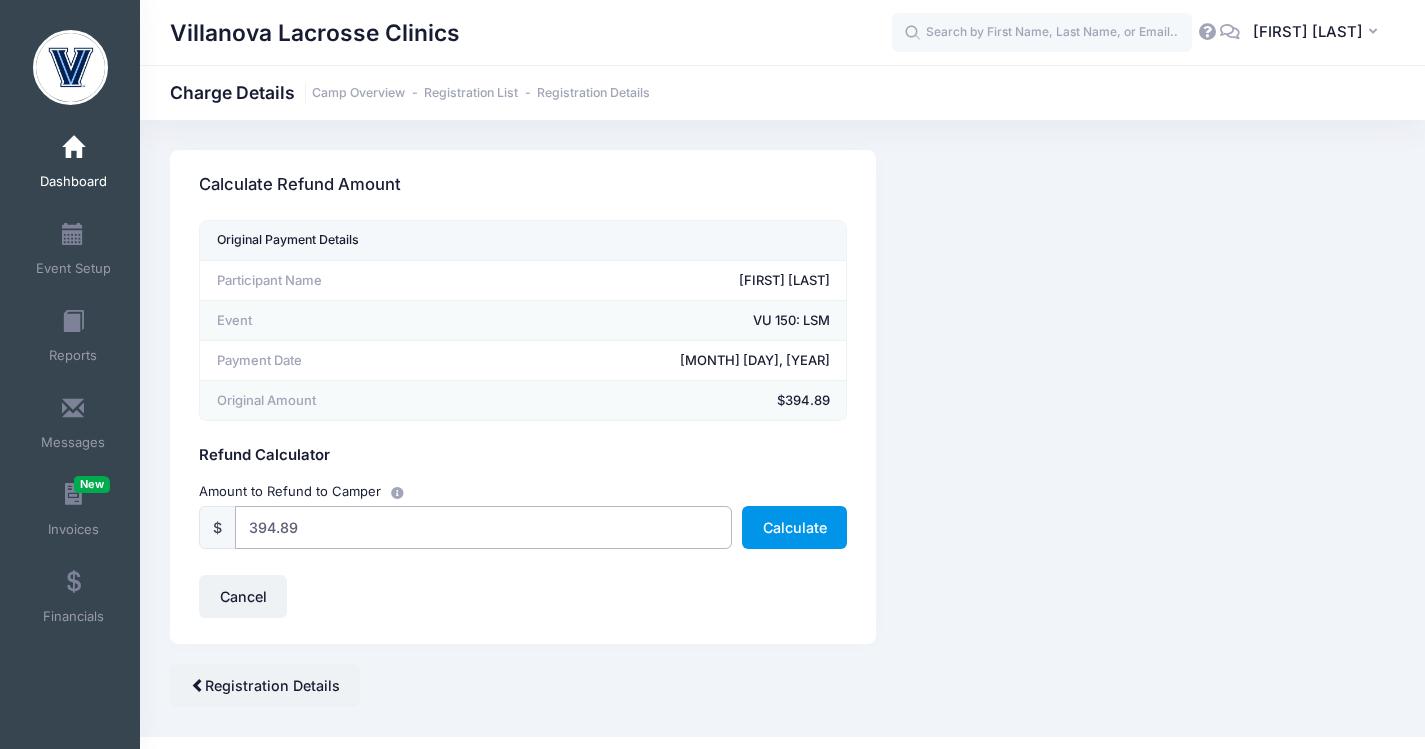 type on "394.89" 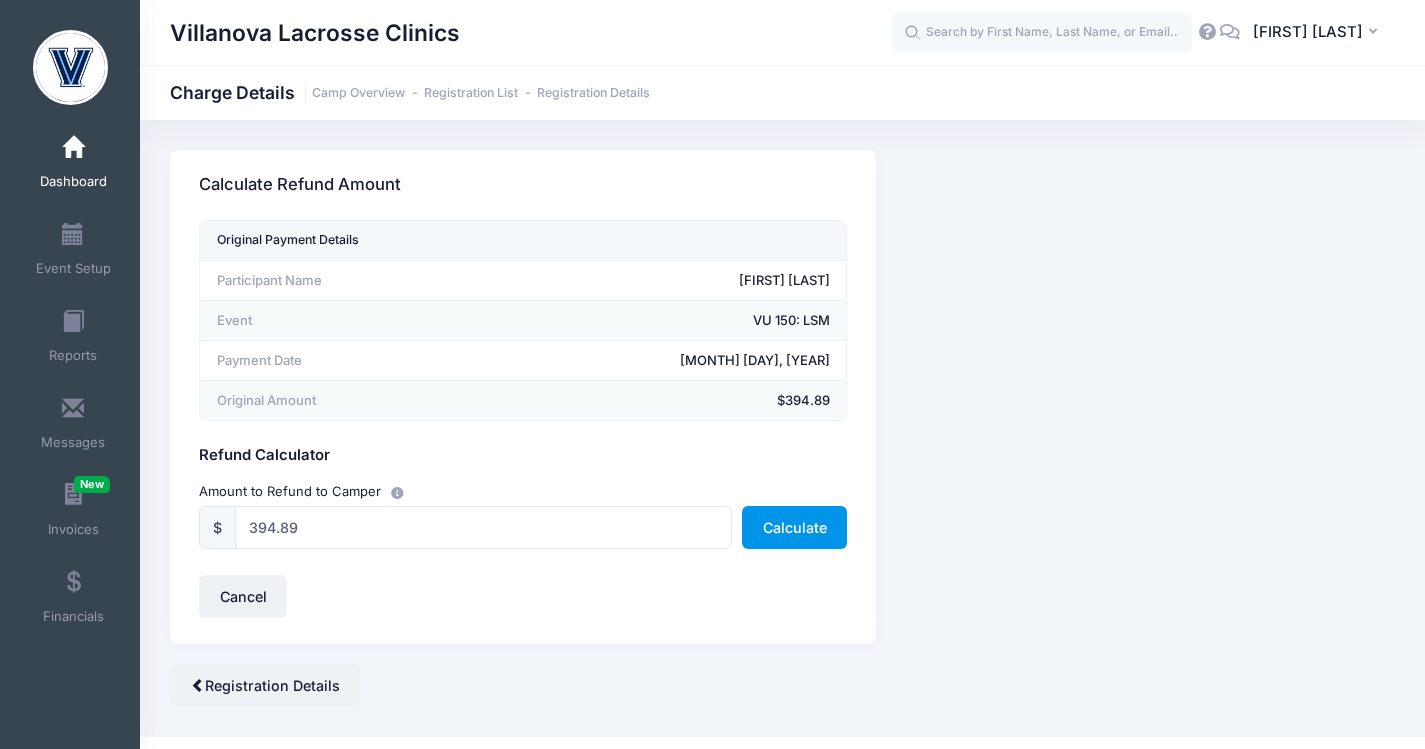 click on "Calculate" at bounding box center [794, 527] 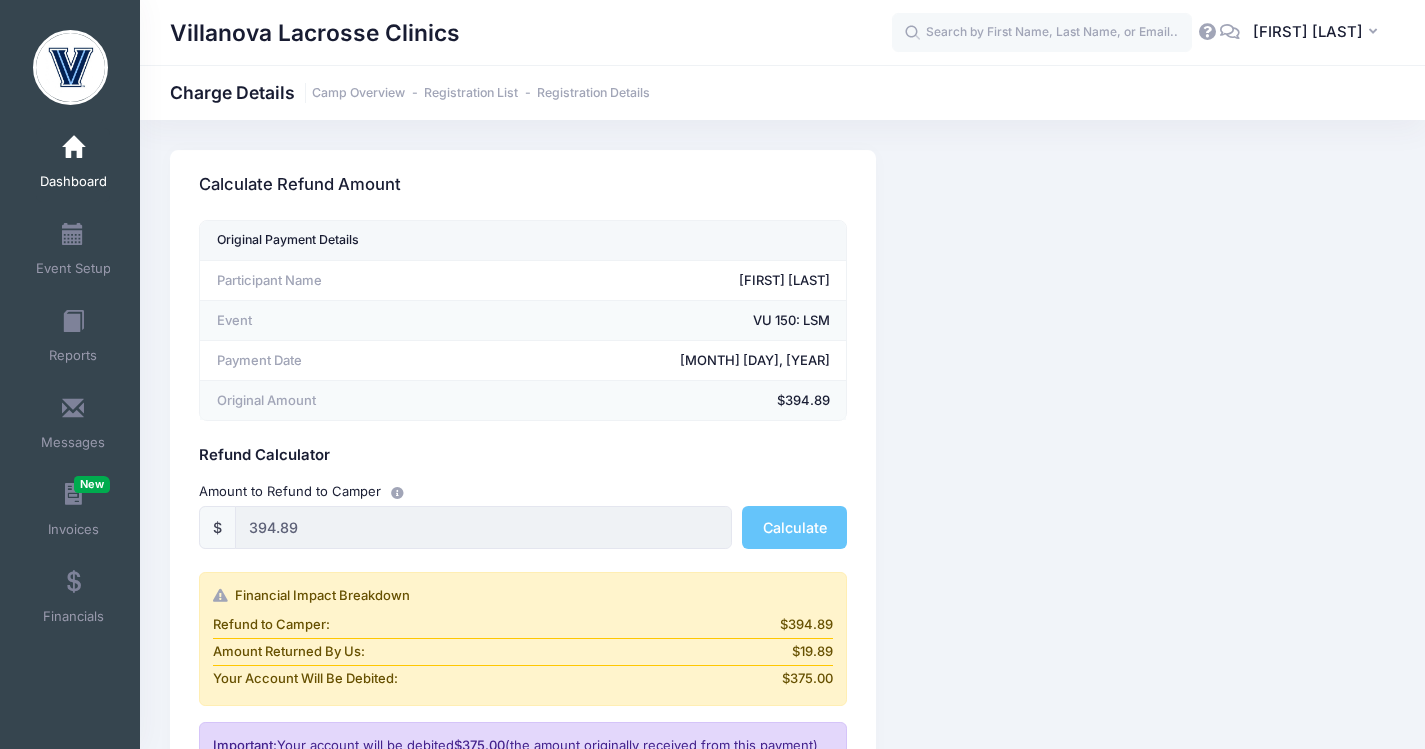 scroll, scrollTop: 345, scrollLeft: 0, axis: vertical 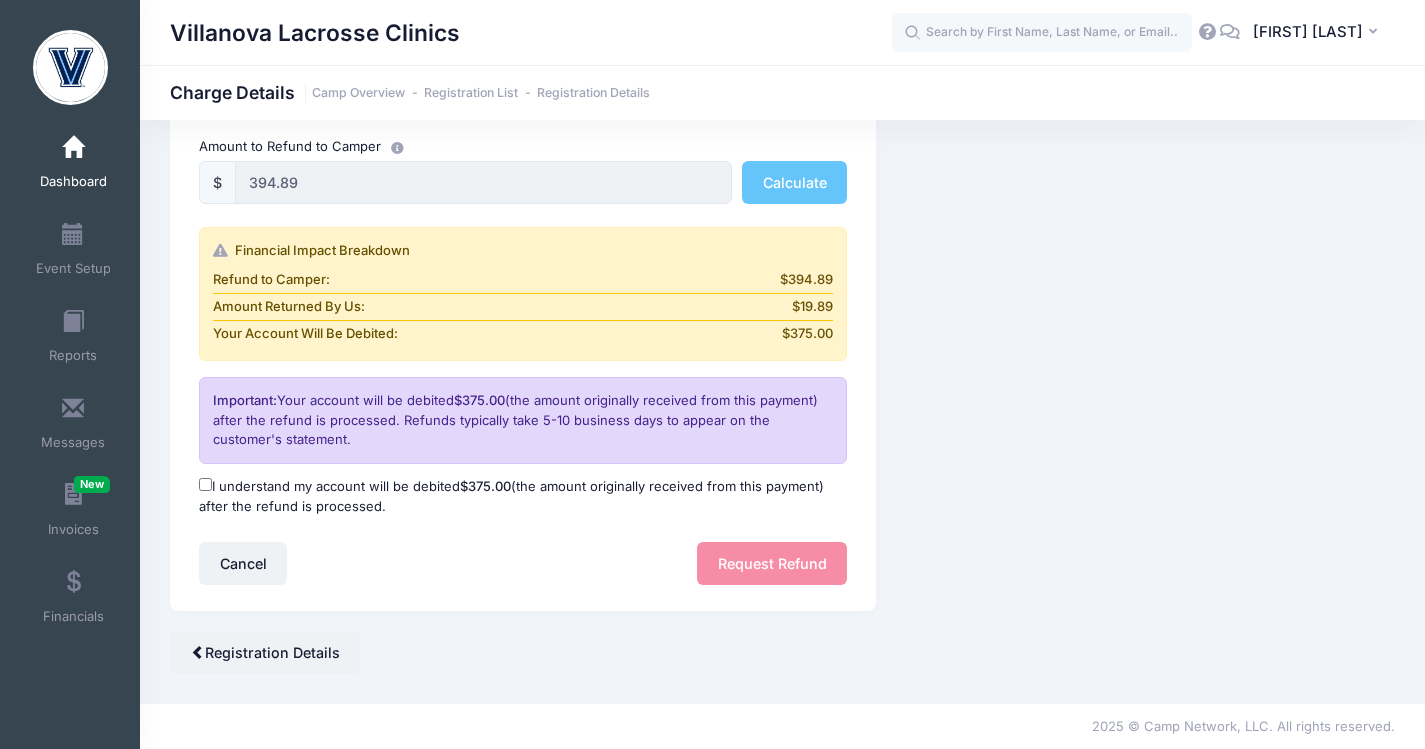 click on "I understand my account will be debited  $375.00  (the amount originally received from this payment) after the refund is processed." at bounding box center [523, 496] 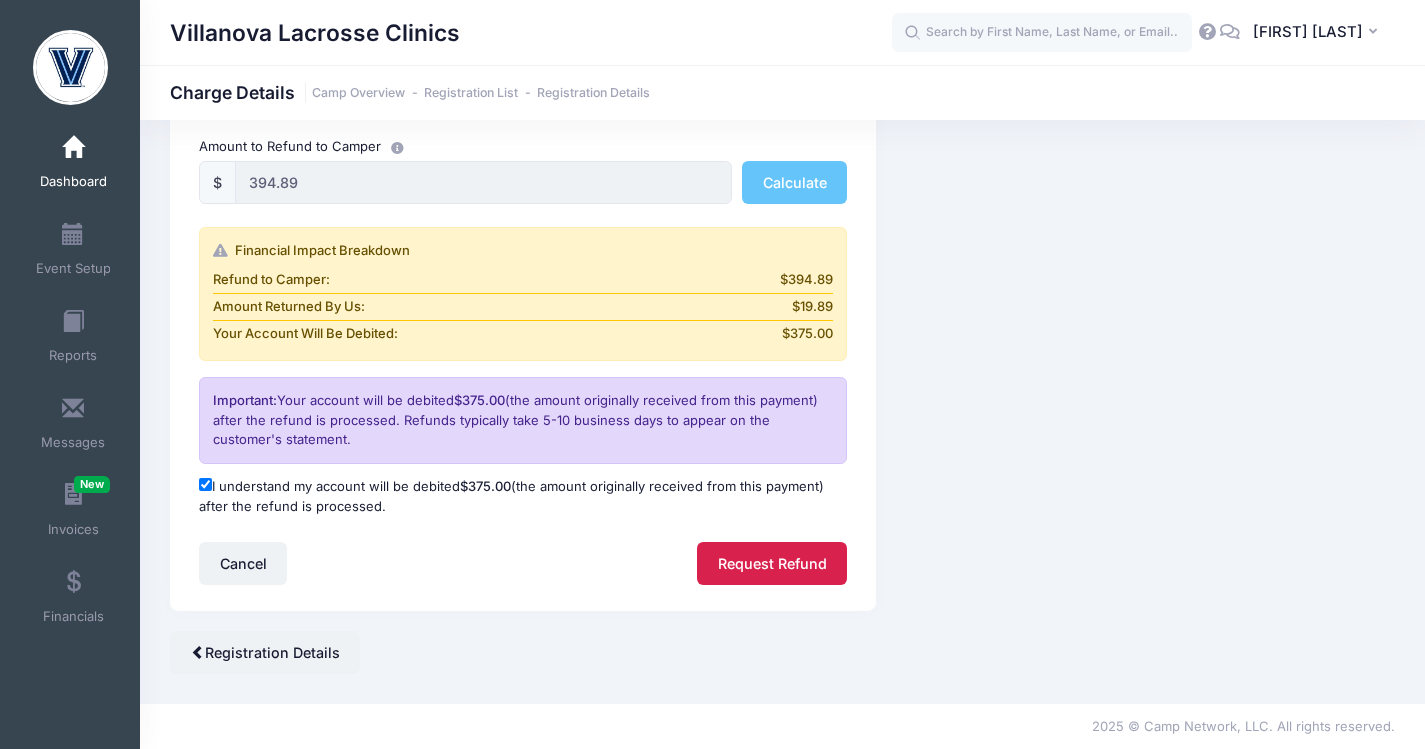 click on "Request Refund" at bounding box center [772, 563] 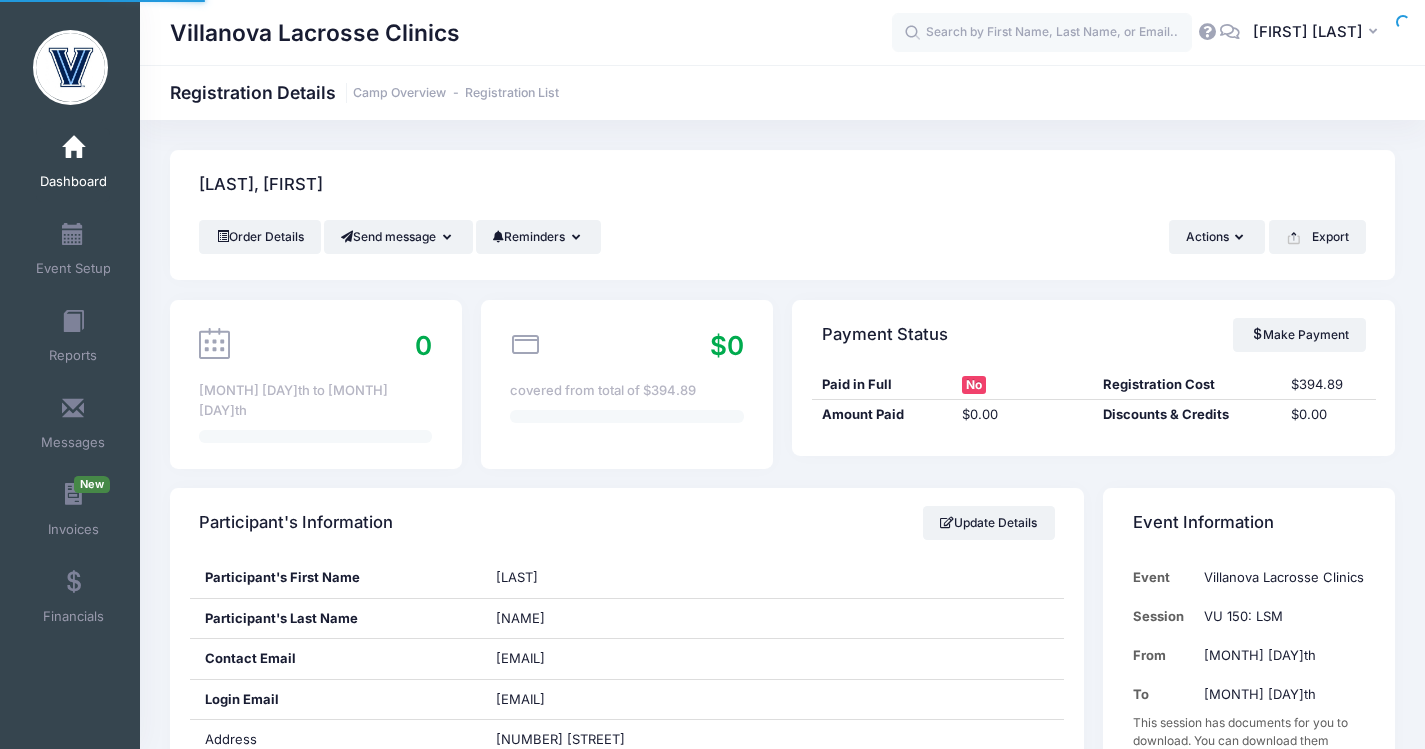 scroll, scrollTop: 0, scrollLeft: 0, axis: both 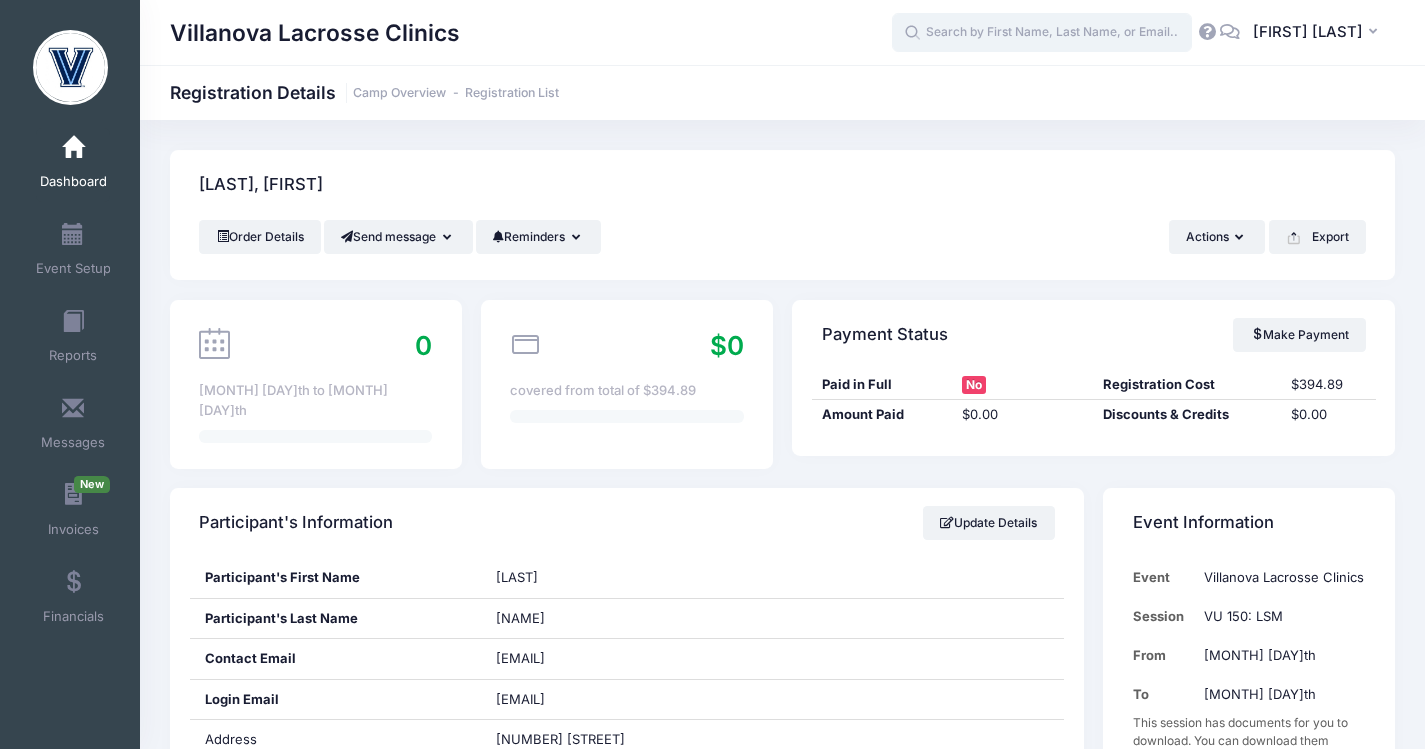 click at bounding box center [1042, 33] 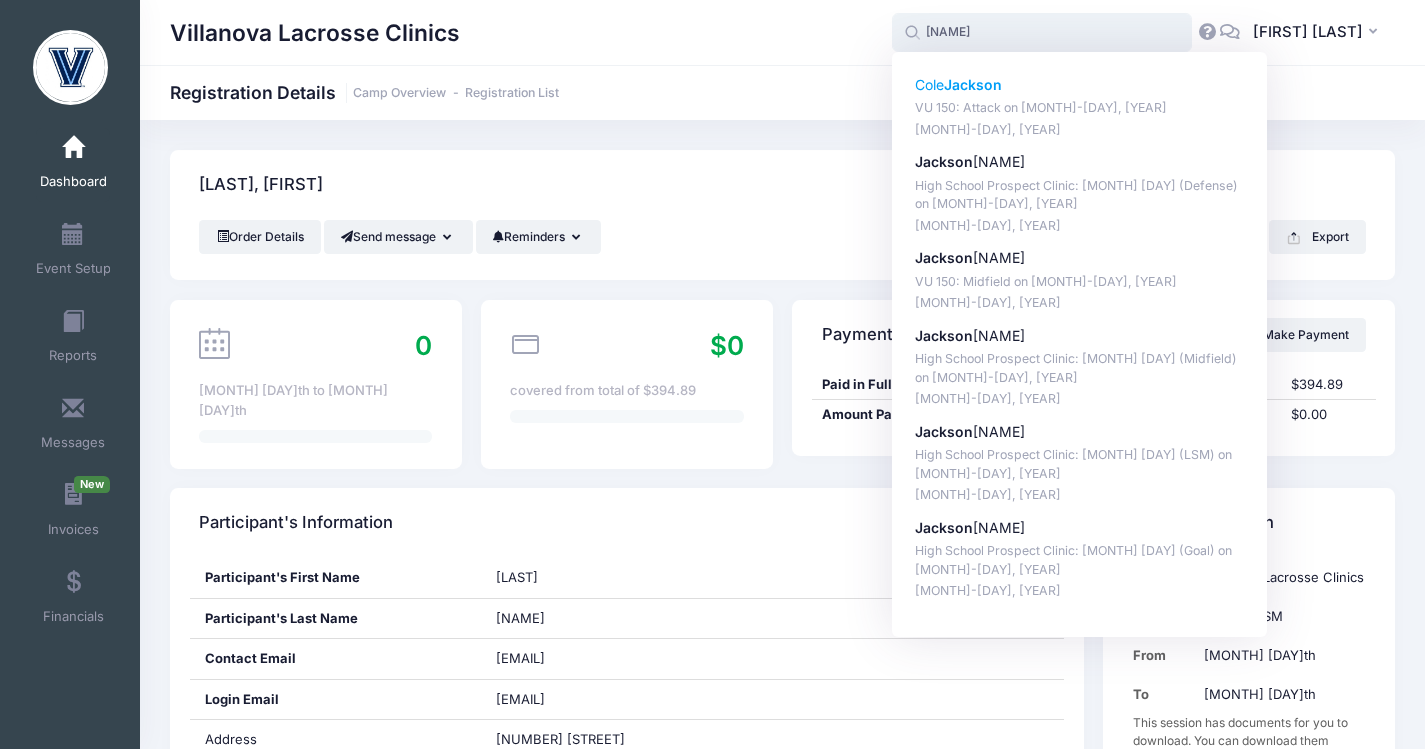 click on "Jackson" at bounding box center (973, 84) 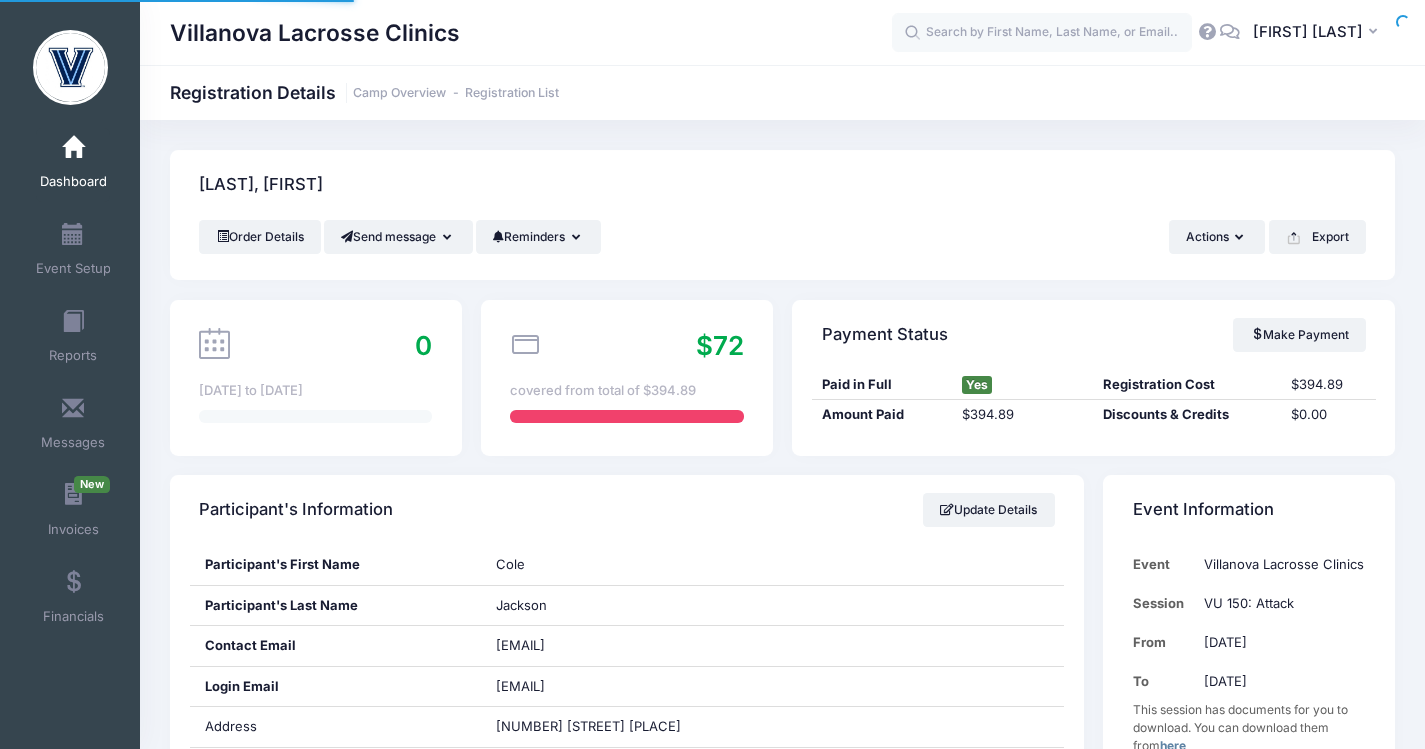 scroll, scrollTop: 0, scrollLeft: 0, axis: both 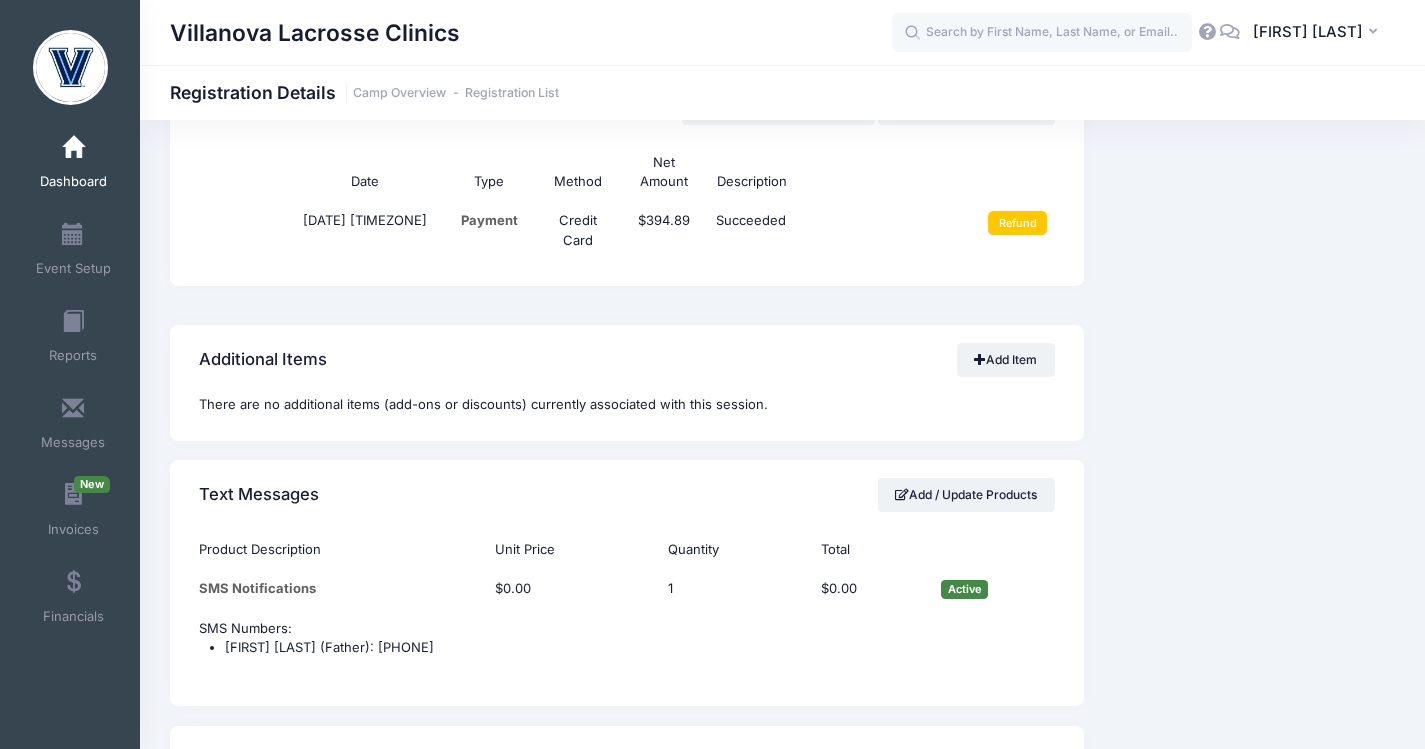 click on "Refund" at bounding box center [1010, 231] 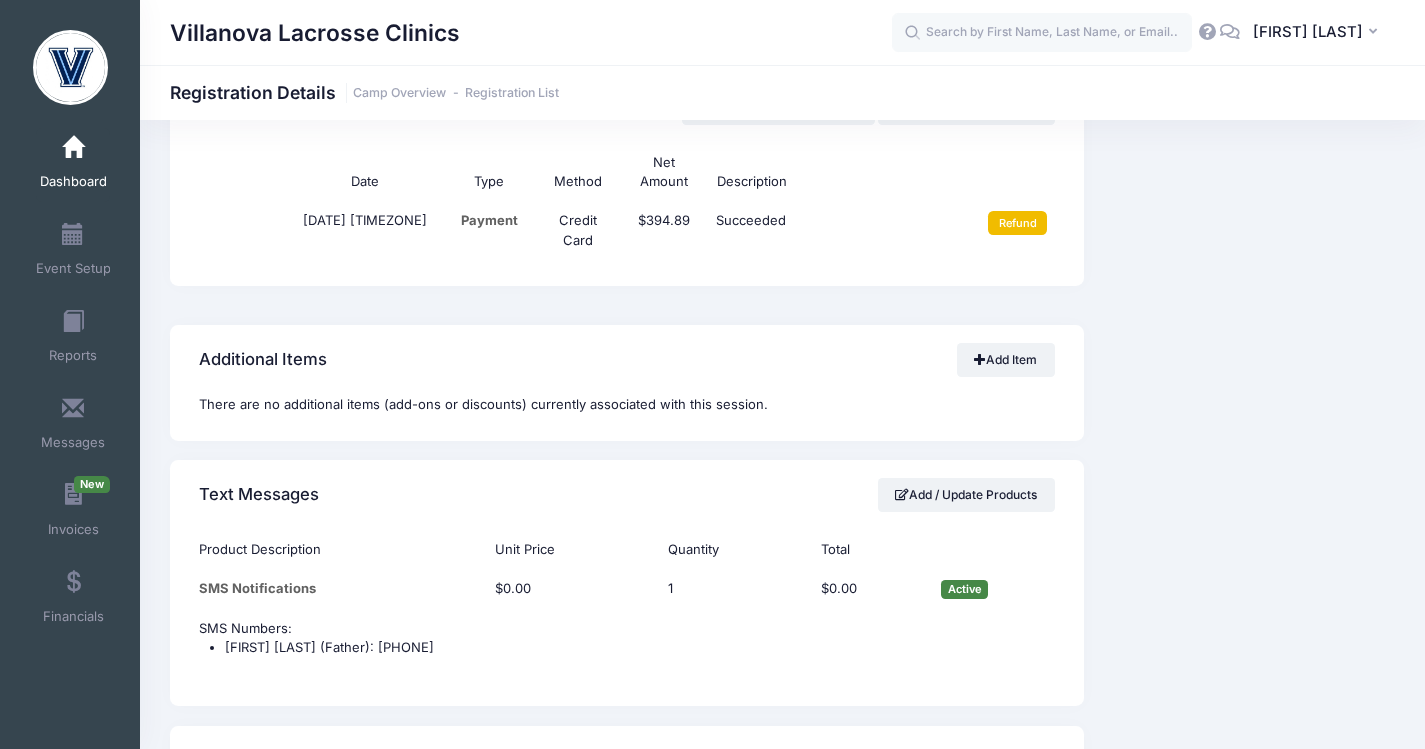 click on "Refund" at bounding box center [1017, 223] 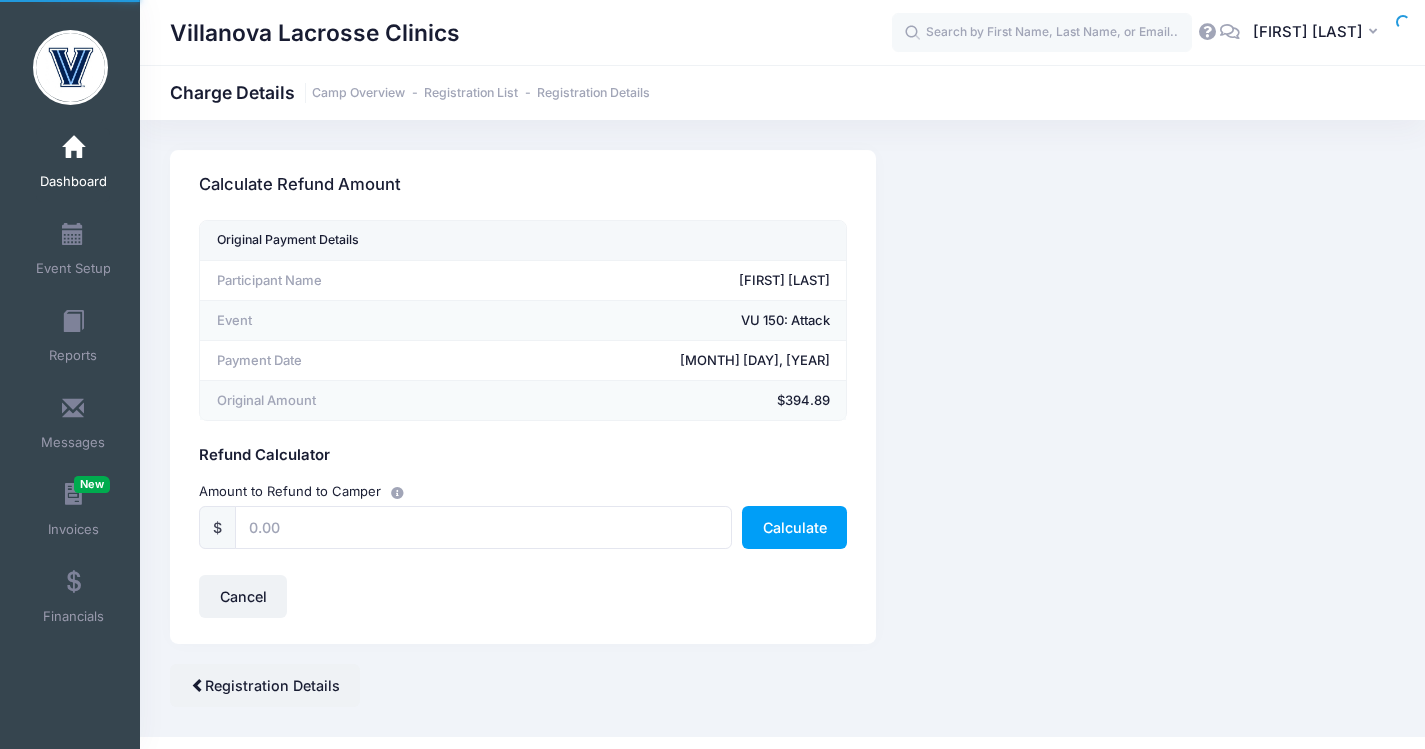 scroll, scrollTop: 0, scrollLeft: 0, axis: both 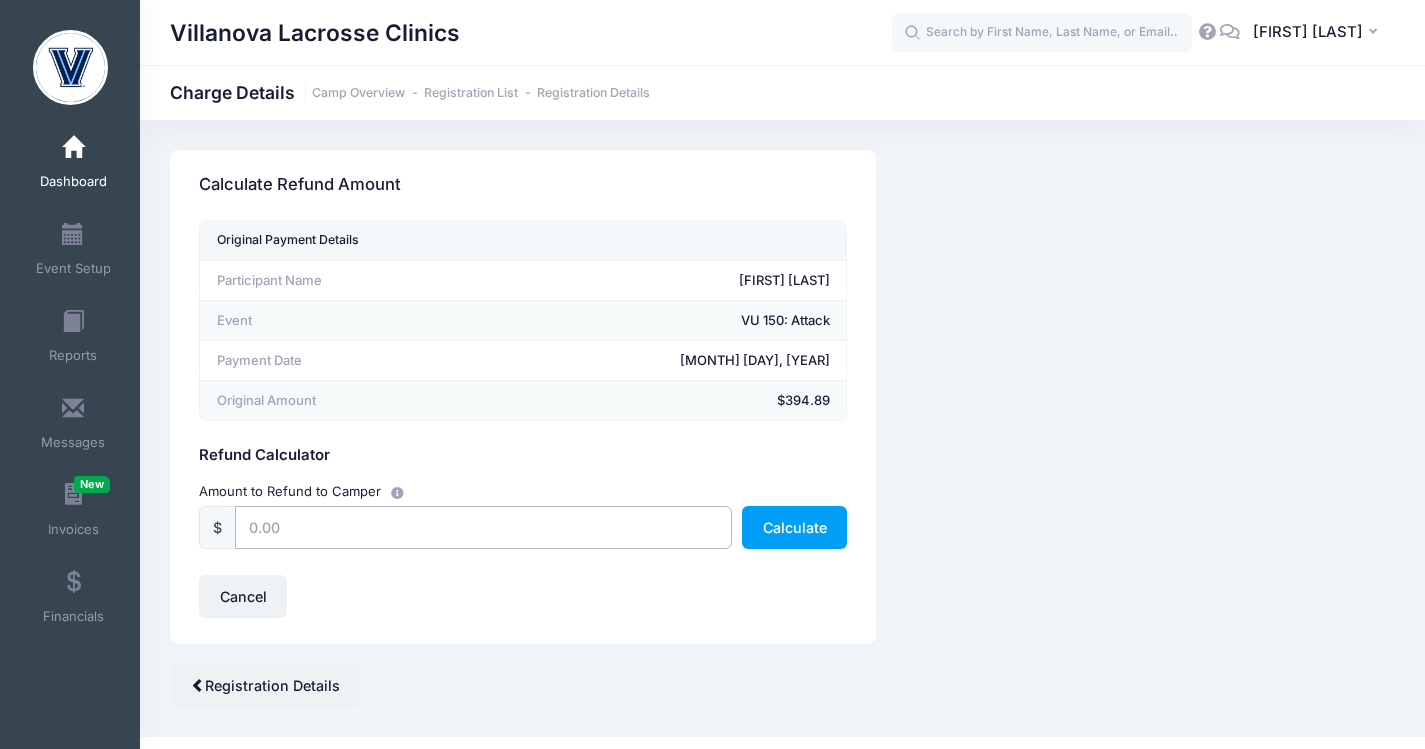 click at bounding box center [483, 527] 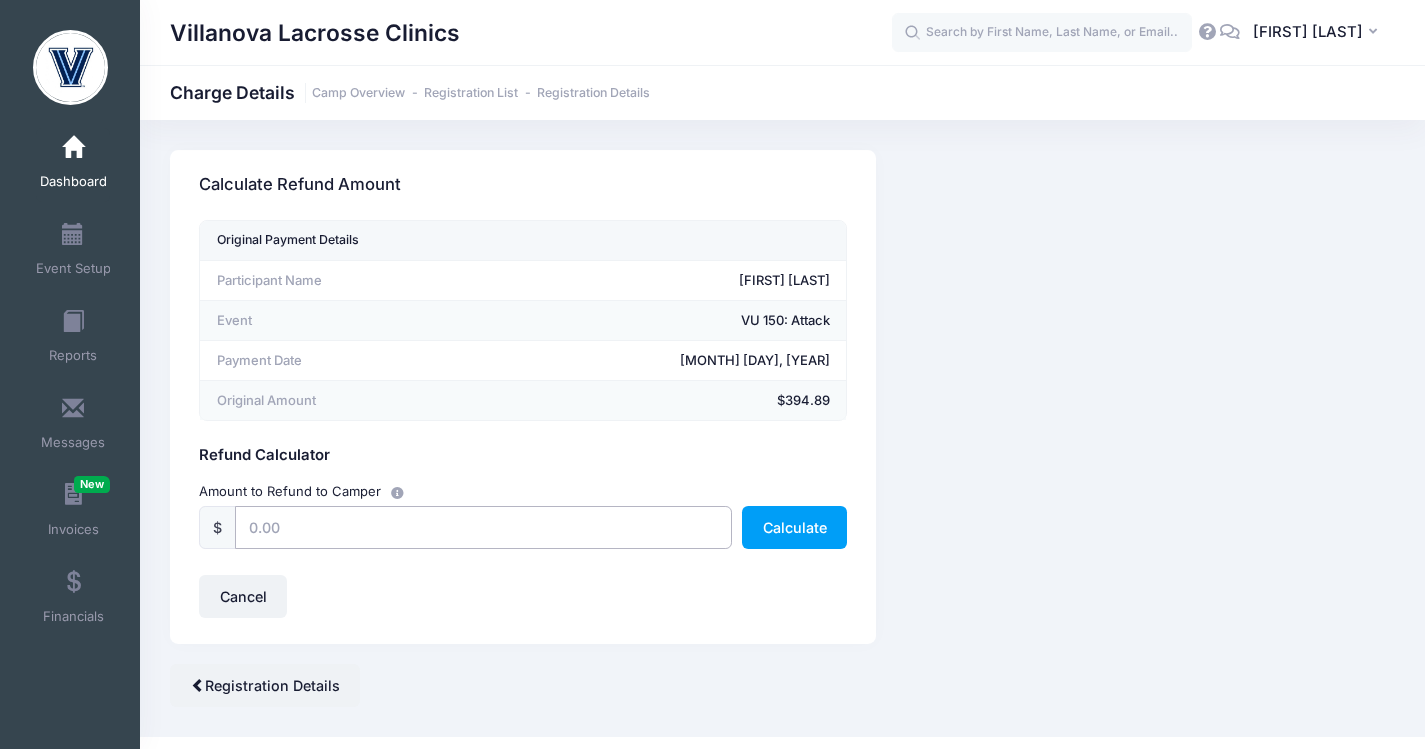 type on "394.89" 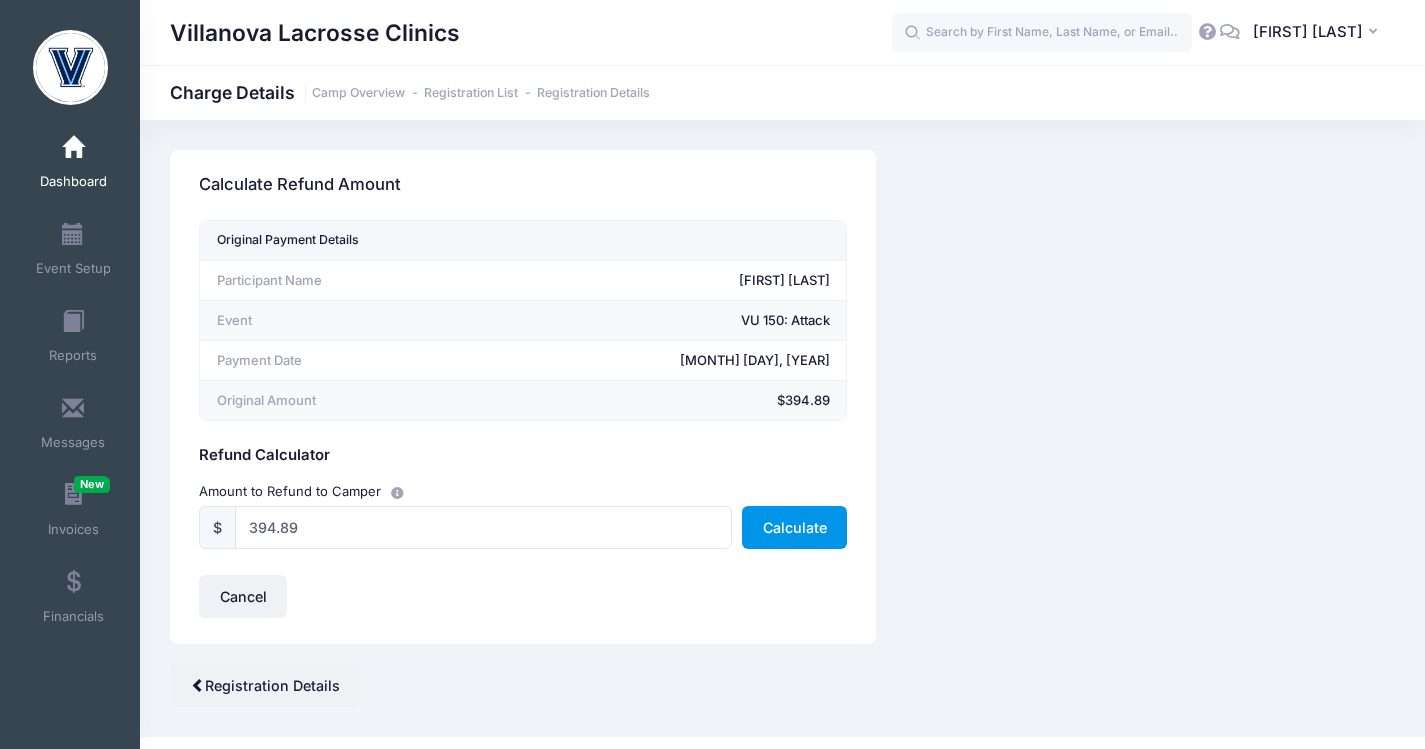click on "Calculate" at bounding box center [794, 527] 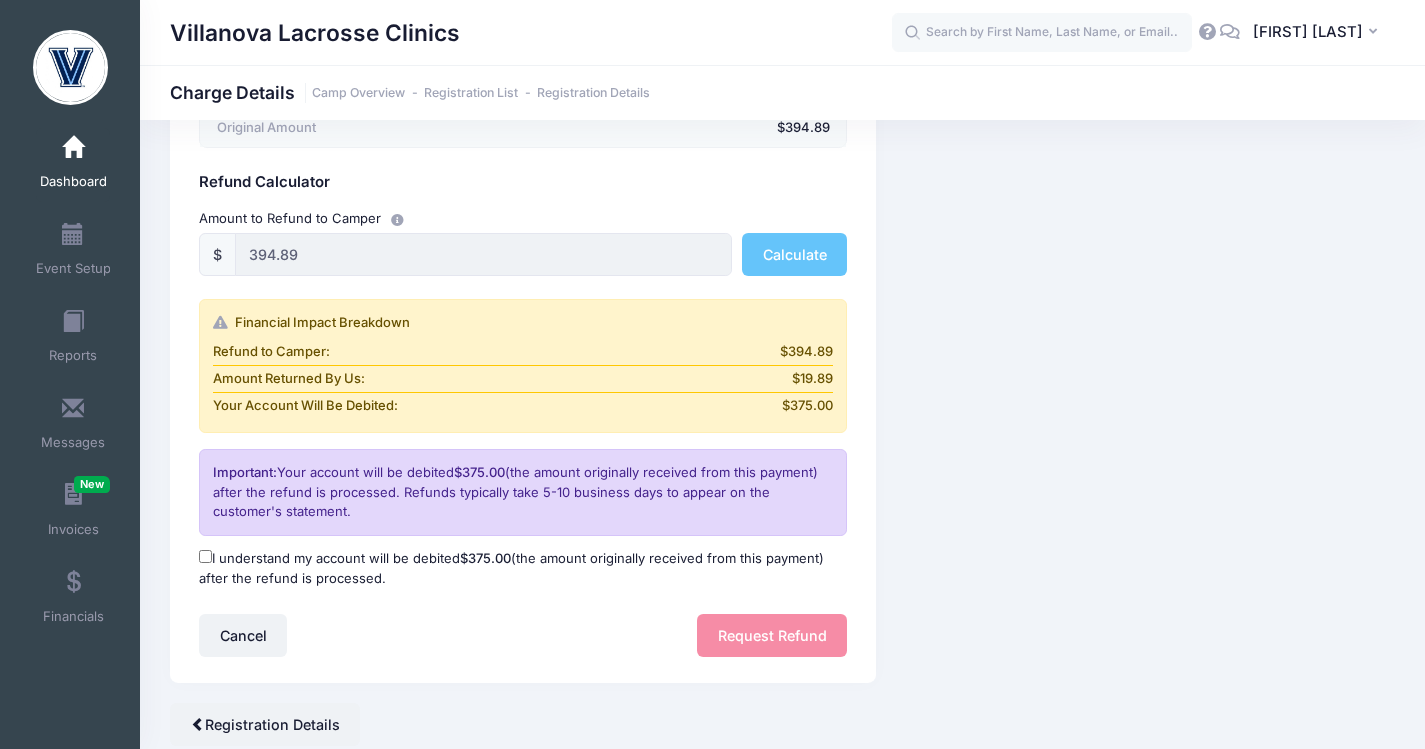 scroll, scrollTop: 294, scrollLeft: 0, axis: vertical 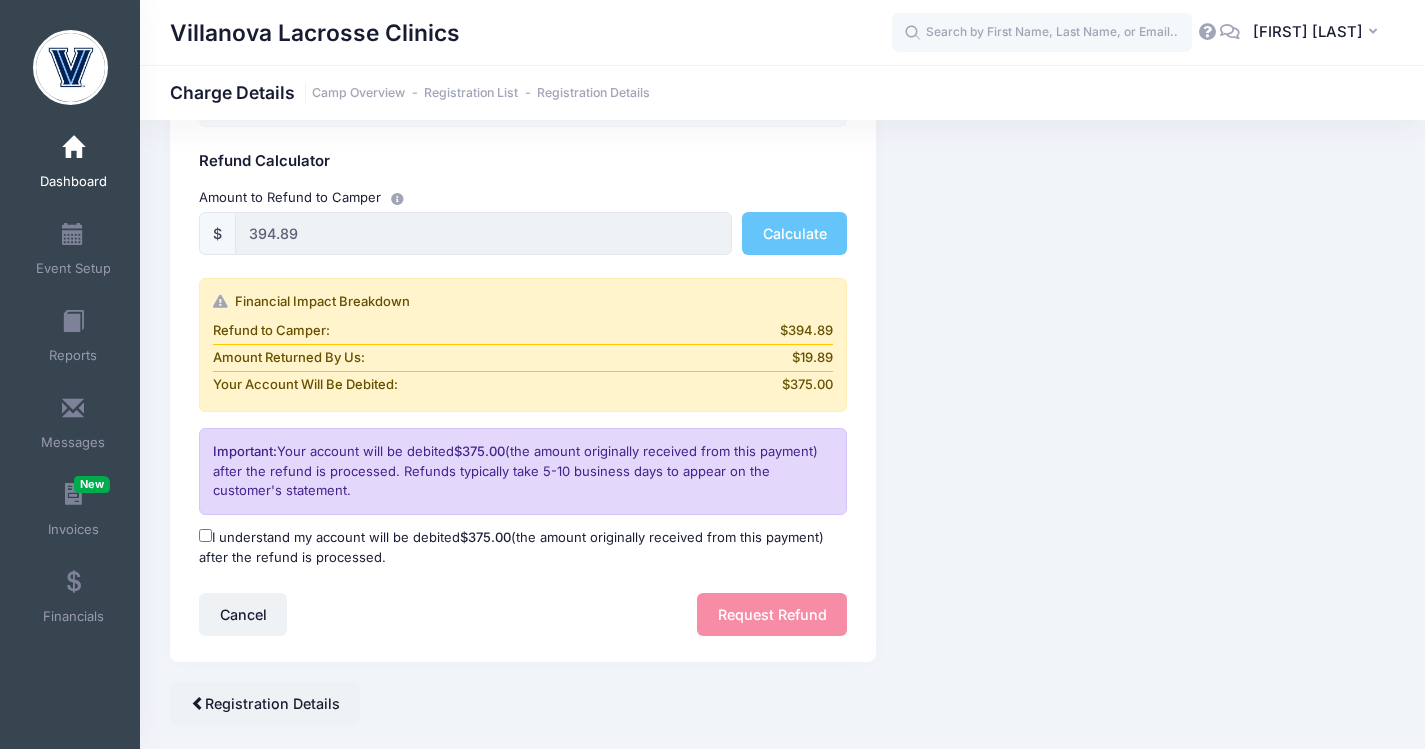 click on "I understand my account will be debited  $375.00  (the amount originally received from this payment) after the refund is processed." at bounding box center (523, 547) 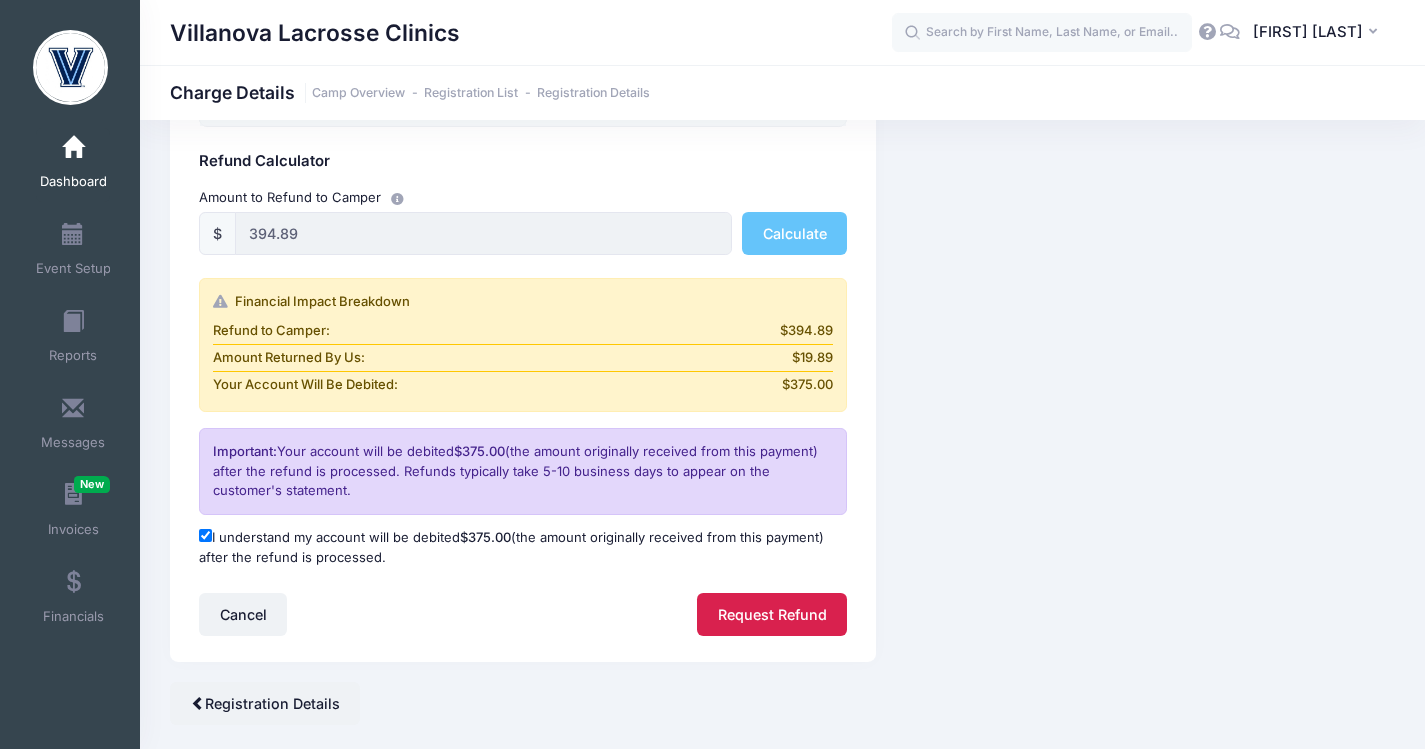 click on "Request Refund" at bounding box center [772, 614] 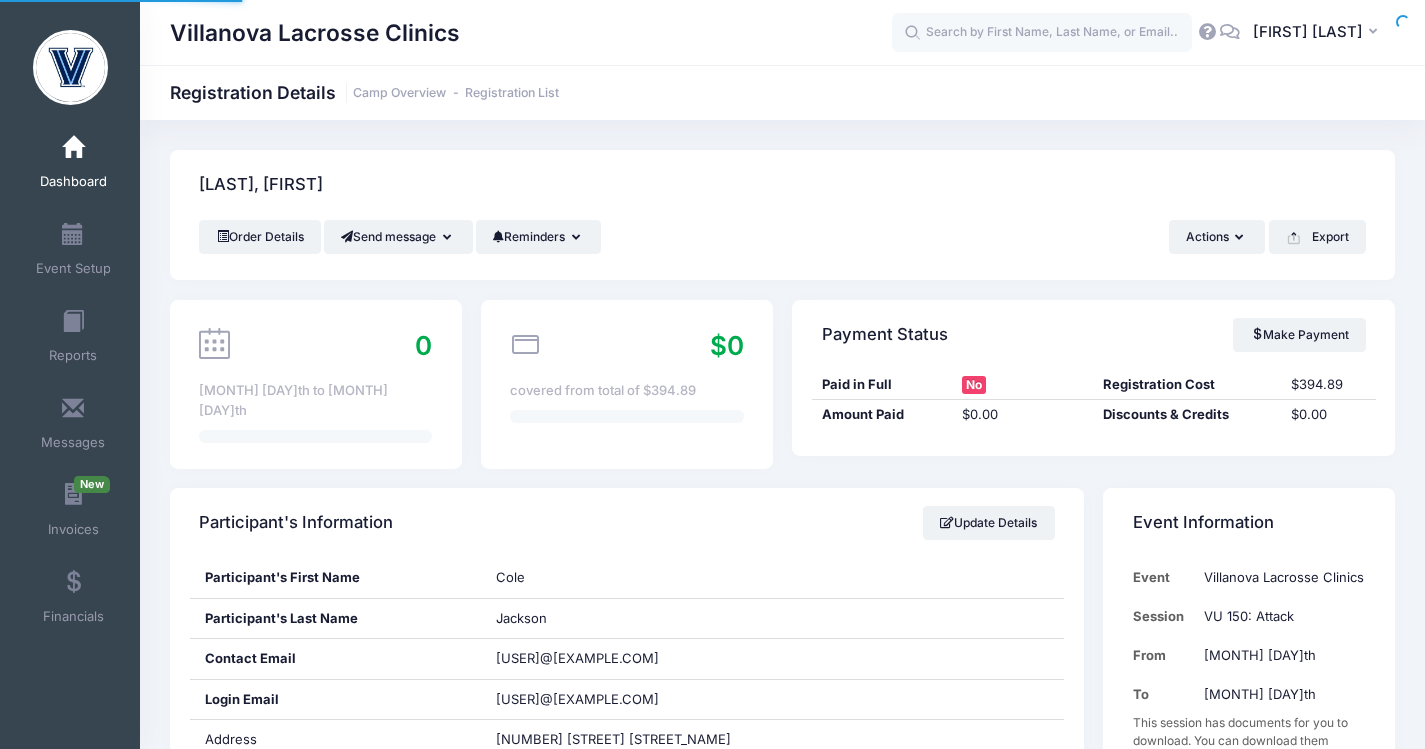 scroll, scrollTop: 0, scrollLeft: 0, axis: both 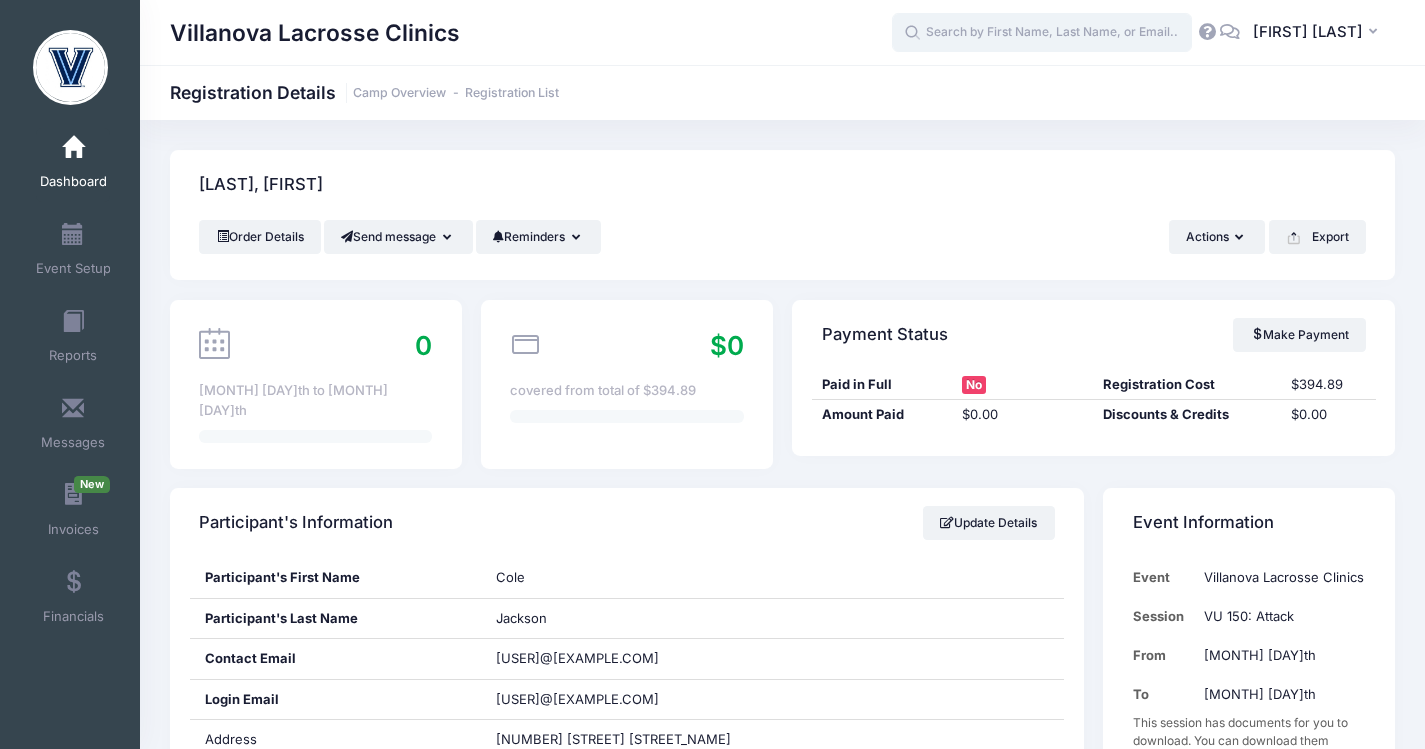 click at bounding box center [1042, 33] 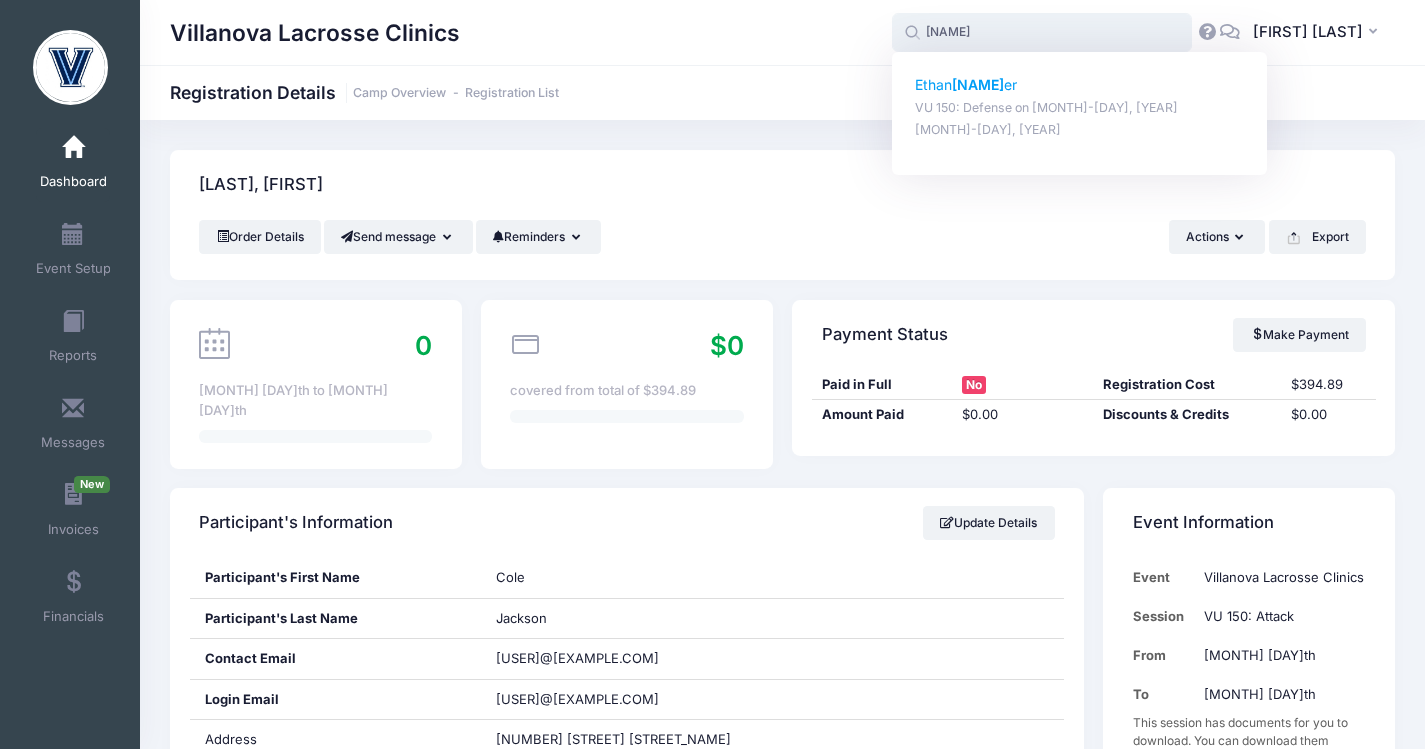click on "[FIRST] [LAST] er" at bounding box center (1080, 85) 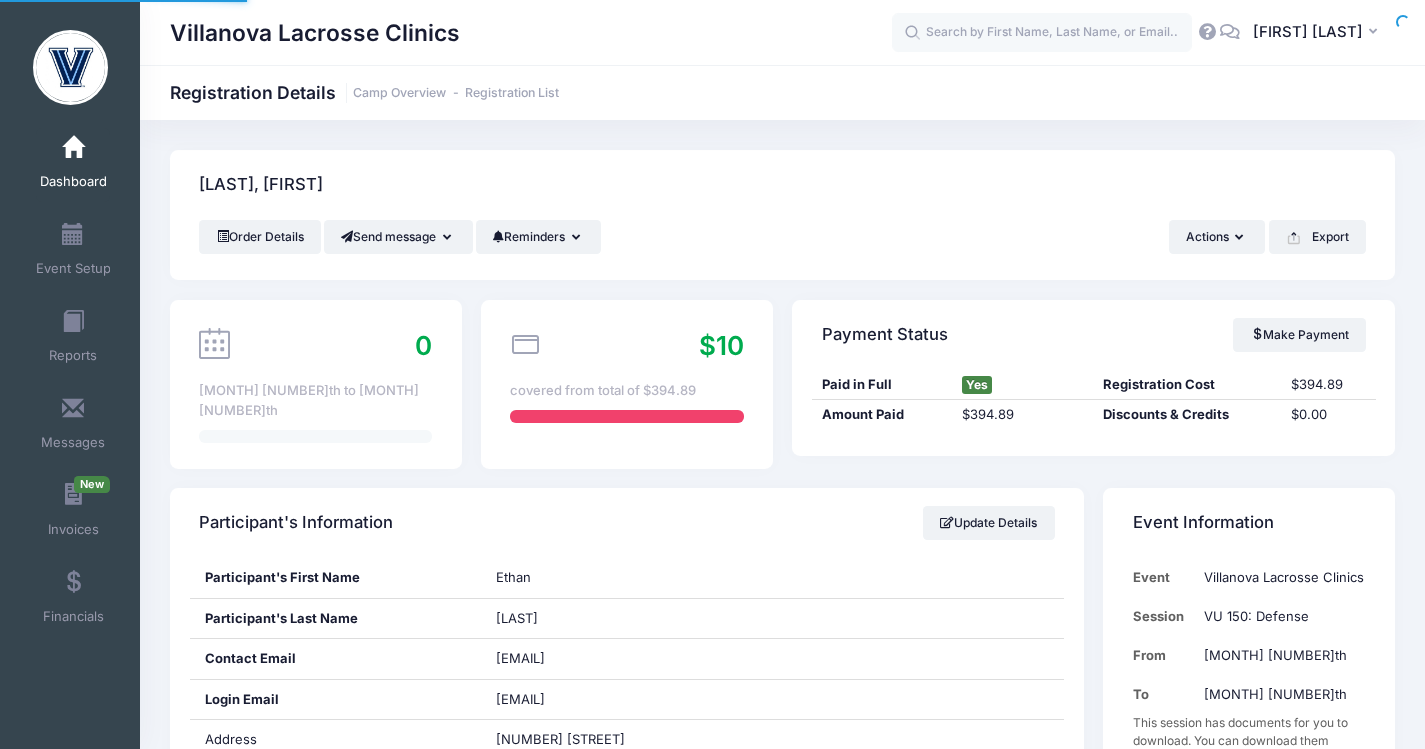 scroll, scrollTop: 0, scrollLeft: 0, axis: both 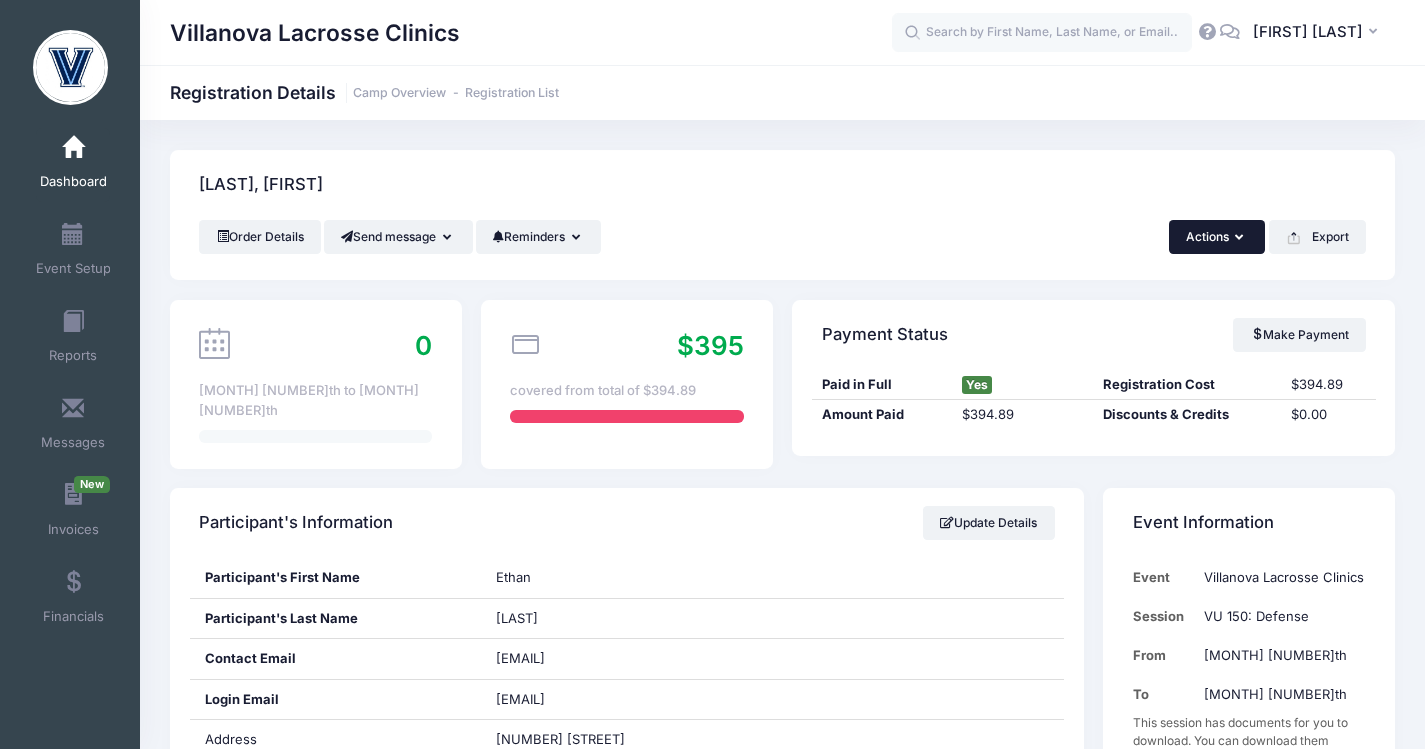 click on "Actions" at bounding box center (1217, 237) 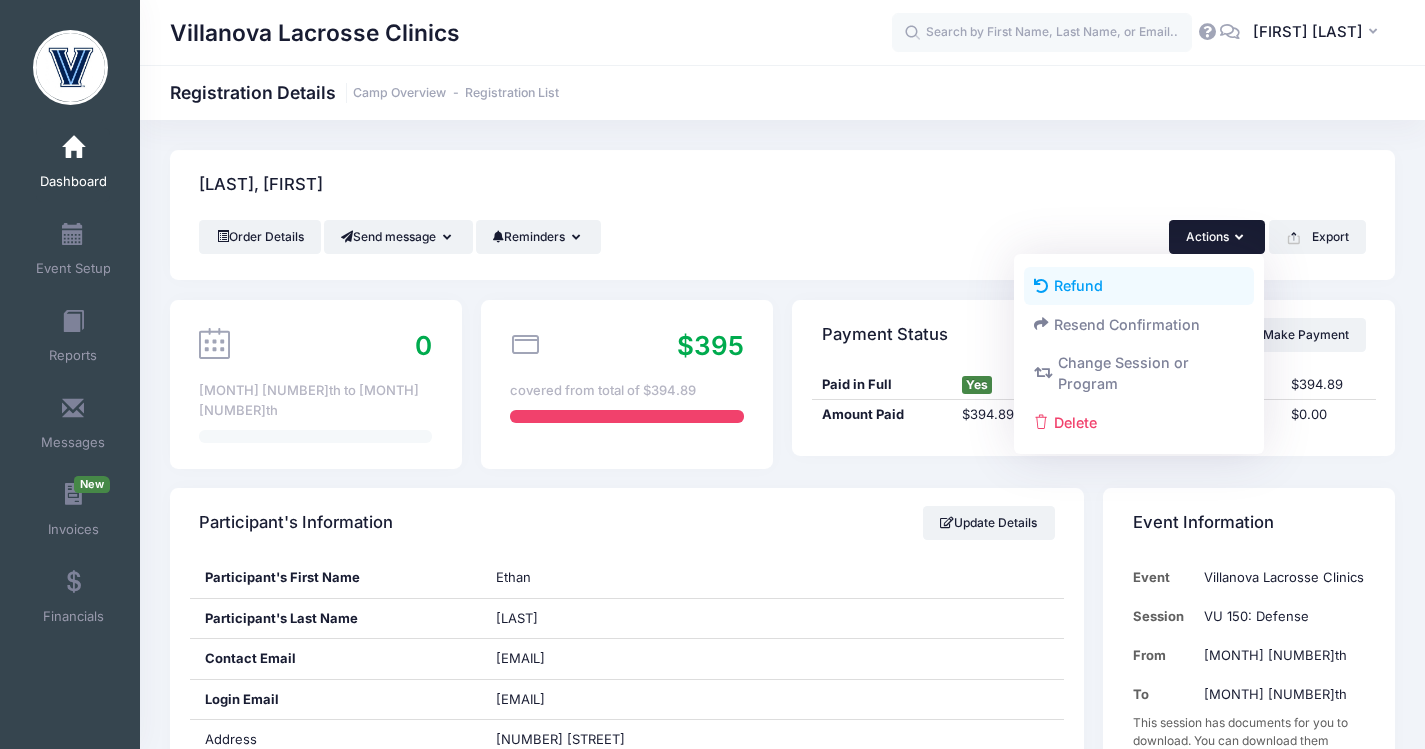 click on "Refund" at bounding box center [1139, 286] 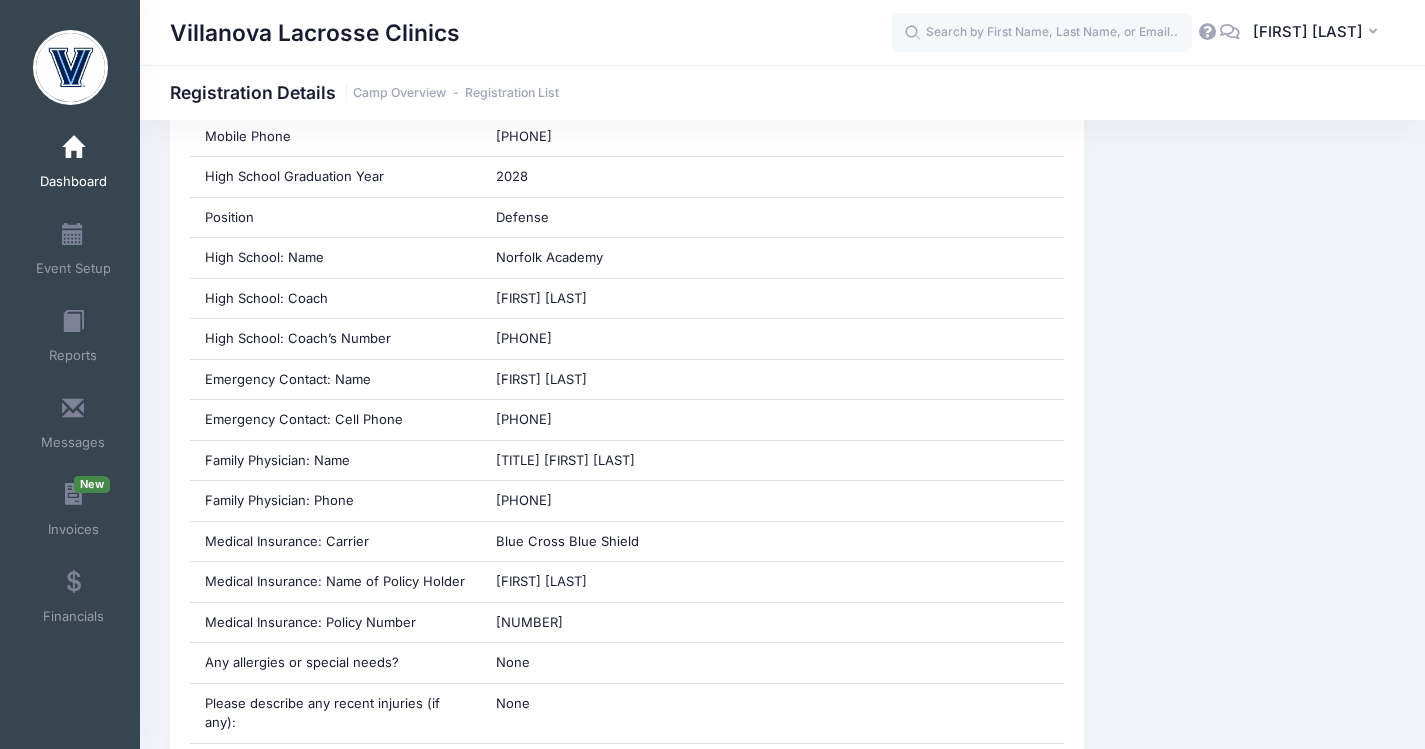 scroll, scrollTop: 1548, scrollLeft: 0, axis: vertical 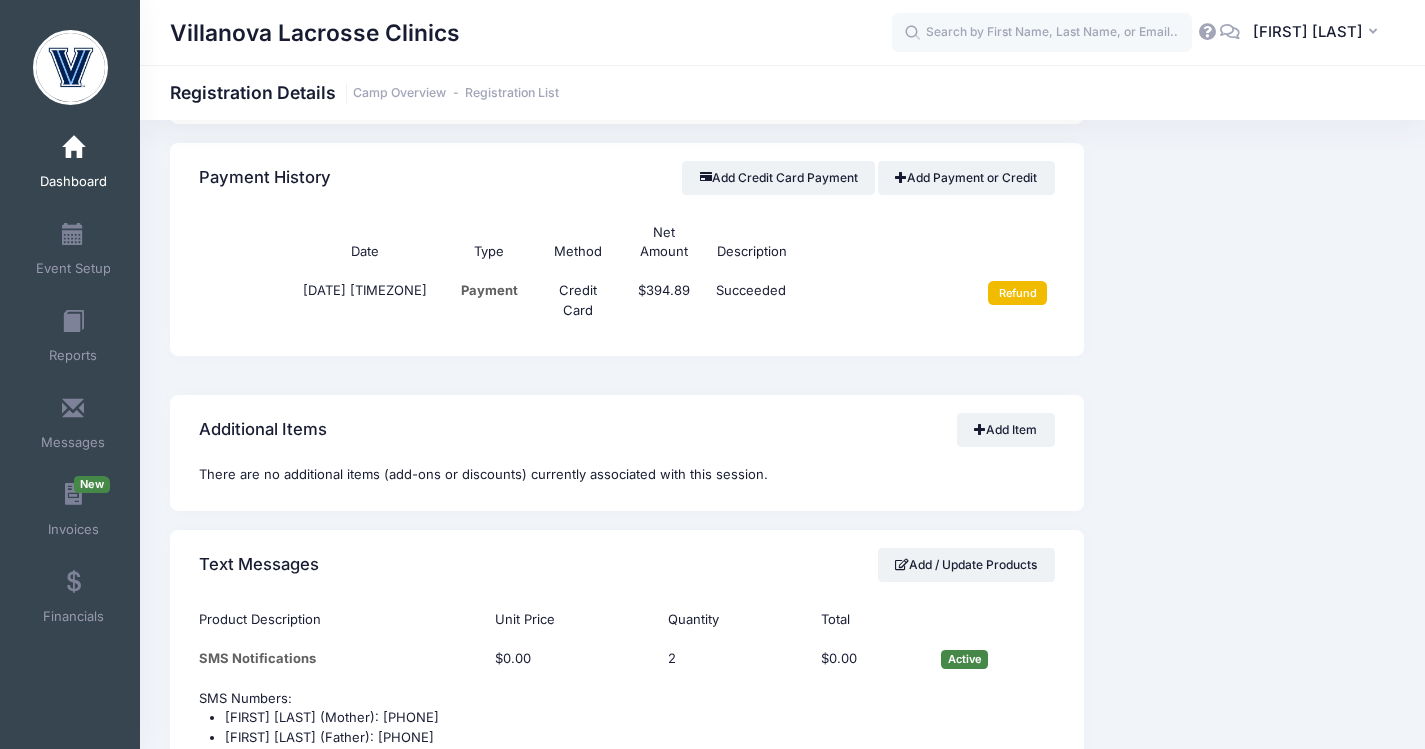 click on "Refund" at bounding box center [1017, 293] 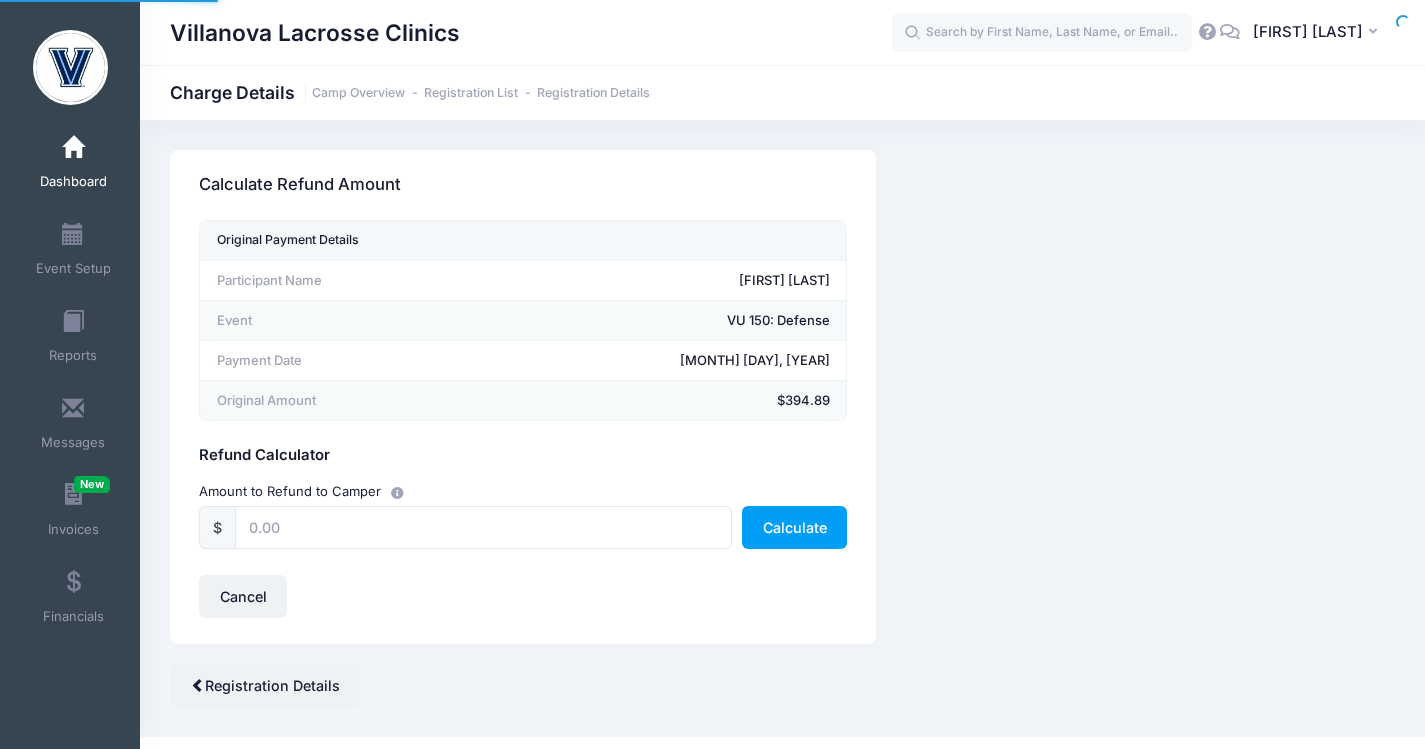 scroll, scrollTop: 0, scrollLeft: 0, axis: both 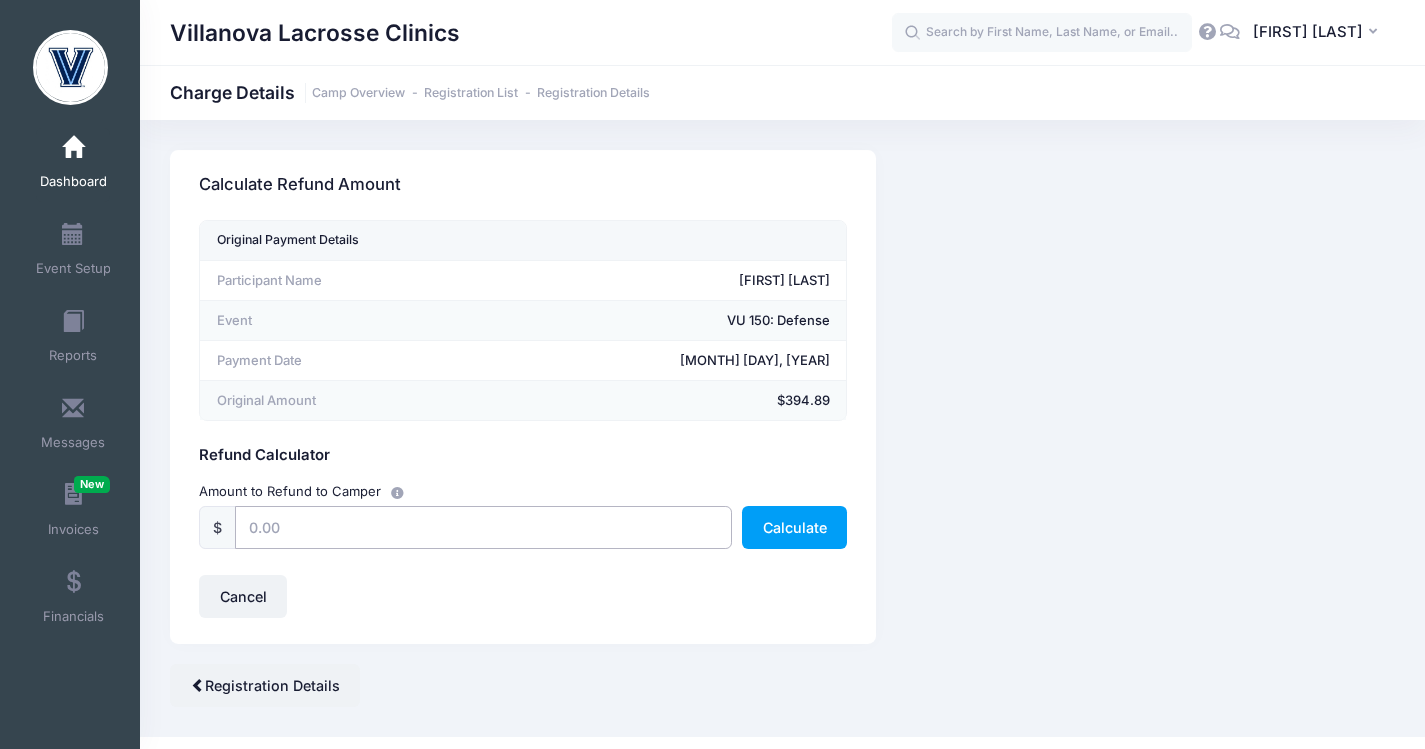click at bounding box center (483, 527) 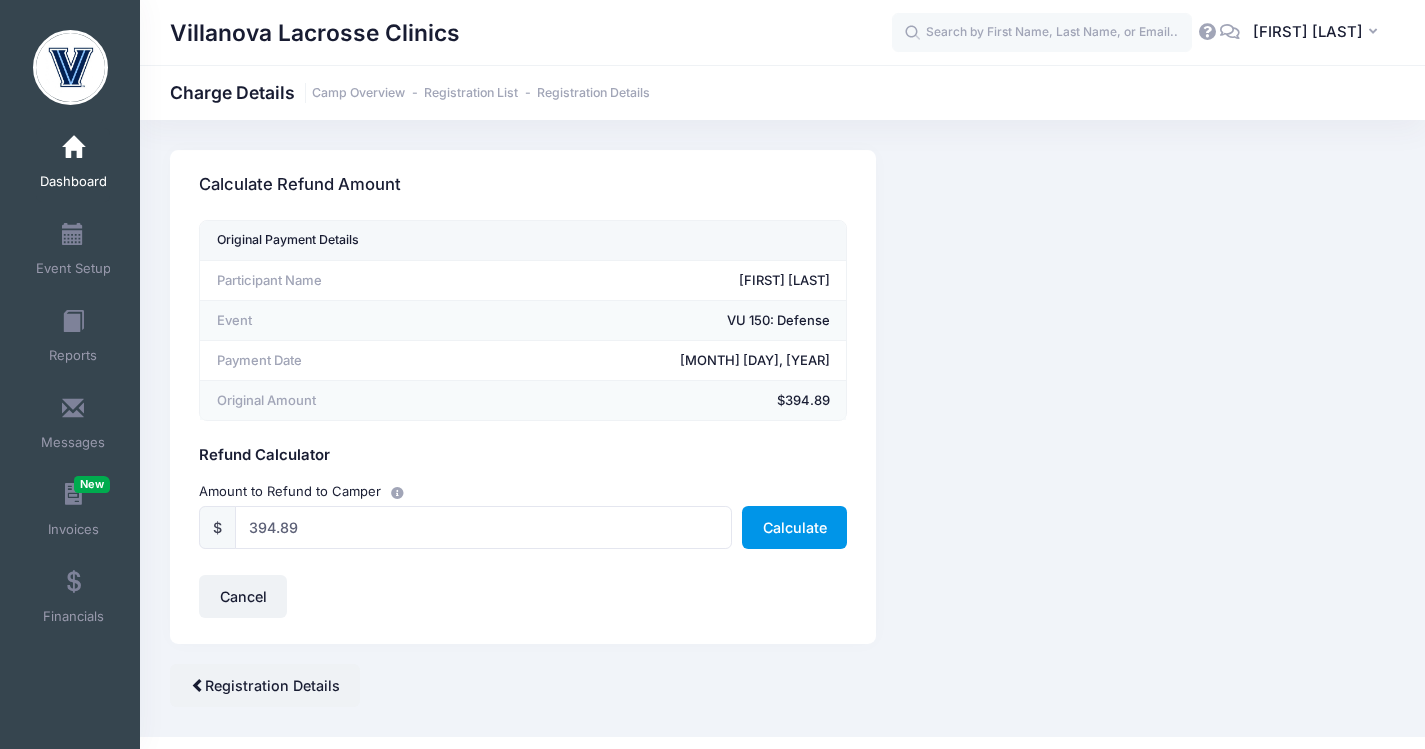 click on "Calculate" at bounding box center (794, 527) 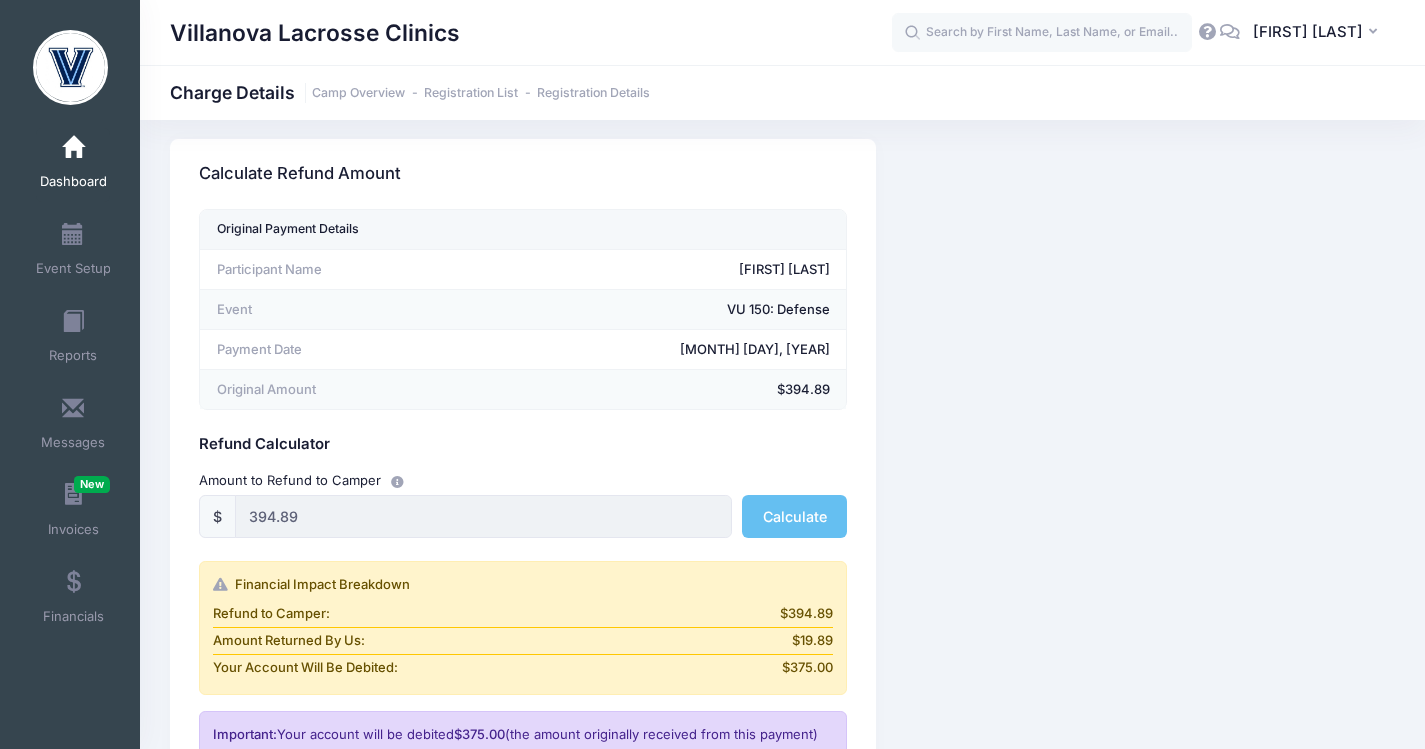 scroll, scrollTop: 345, scrollLeft: 0, axis: vertical 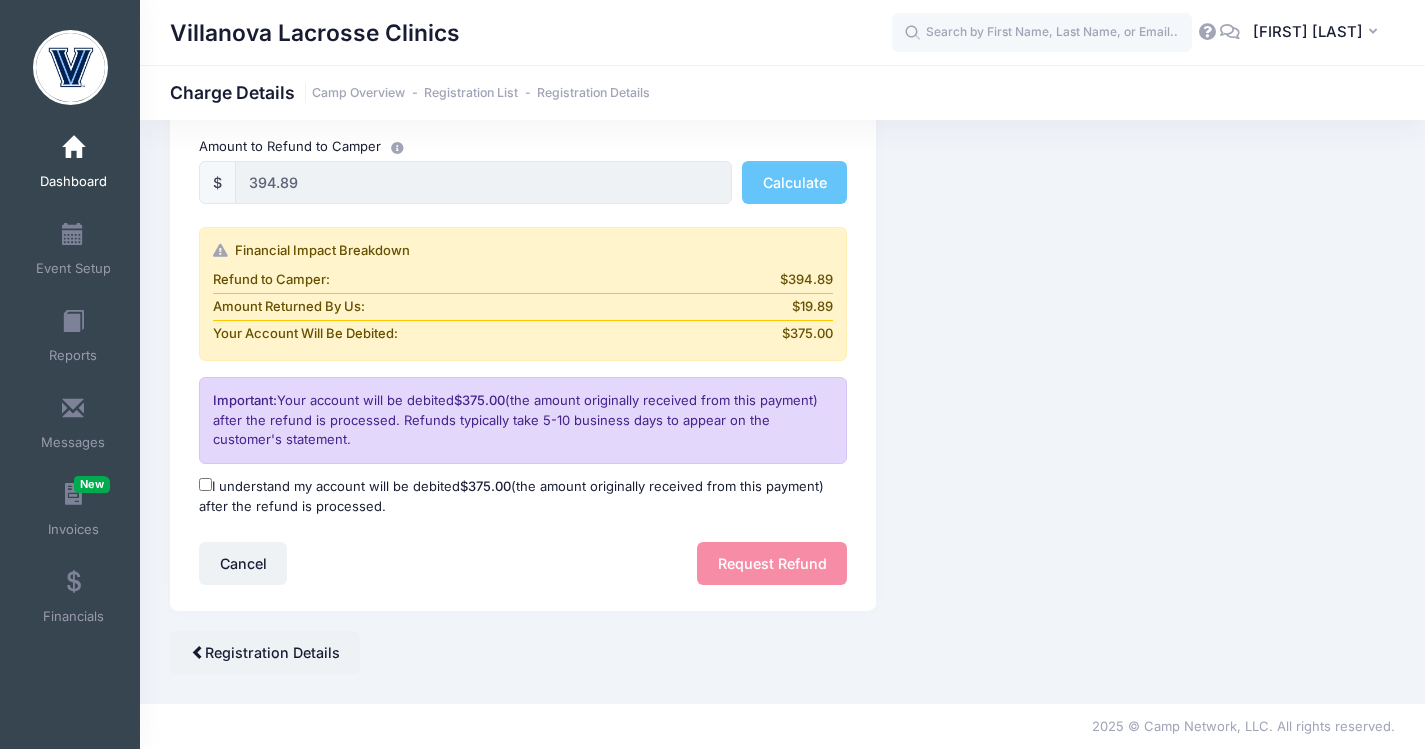 click on "I understand my account will be debited  $375.00  (the amount originally received from this payment) after the refund is processed." at bounding box center (523, 496) 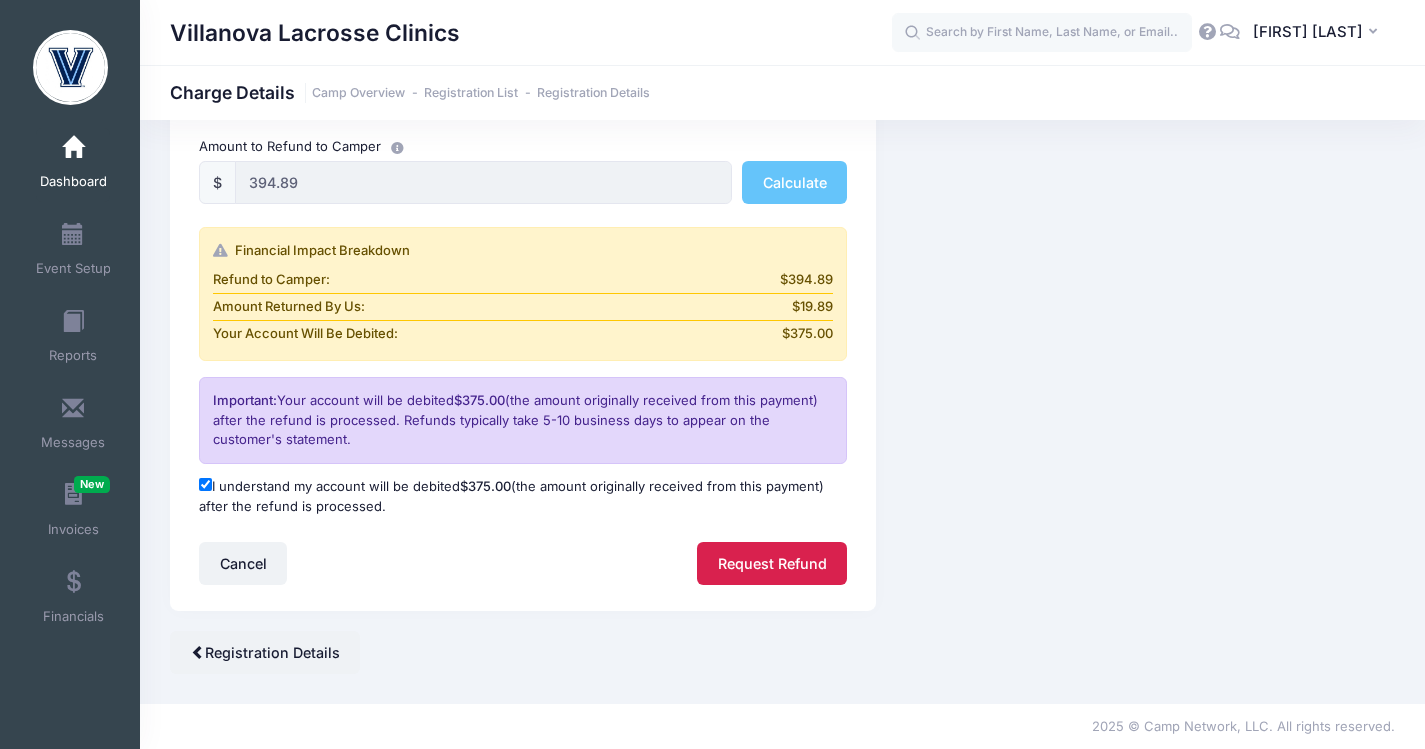click on "Request Refund" at bounding box center (772, 563) 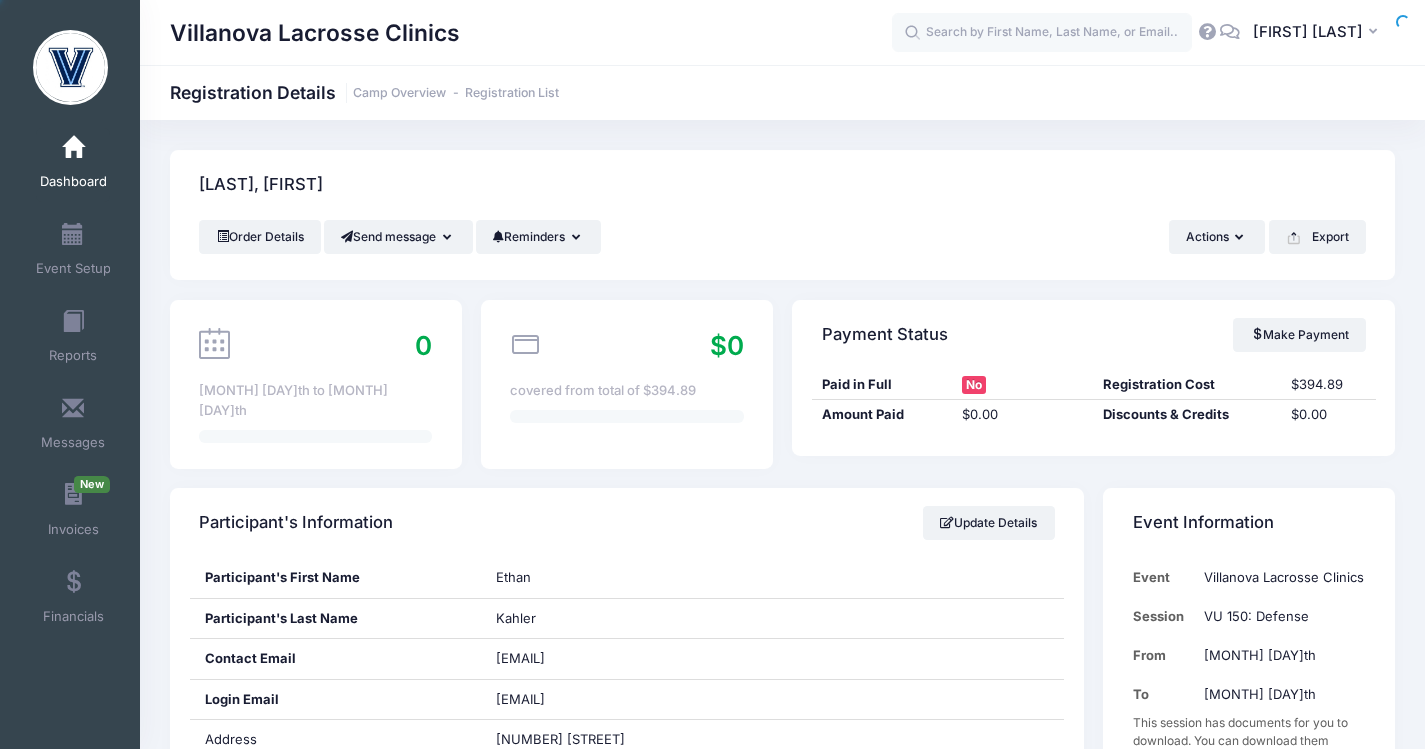 scroll, scrollTop: 0, scrollLeft: 0, axis: both 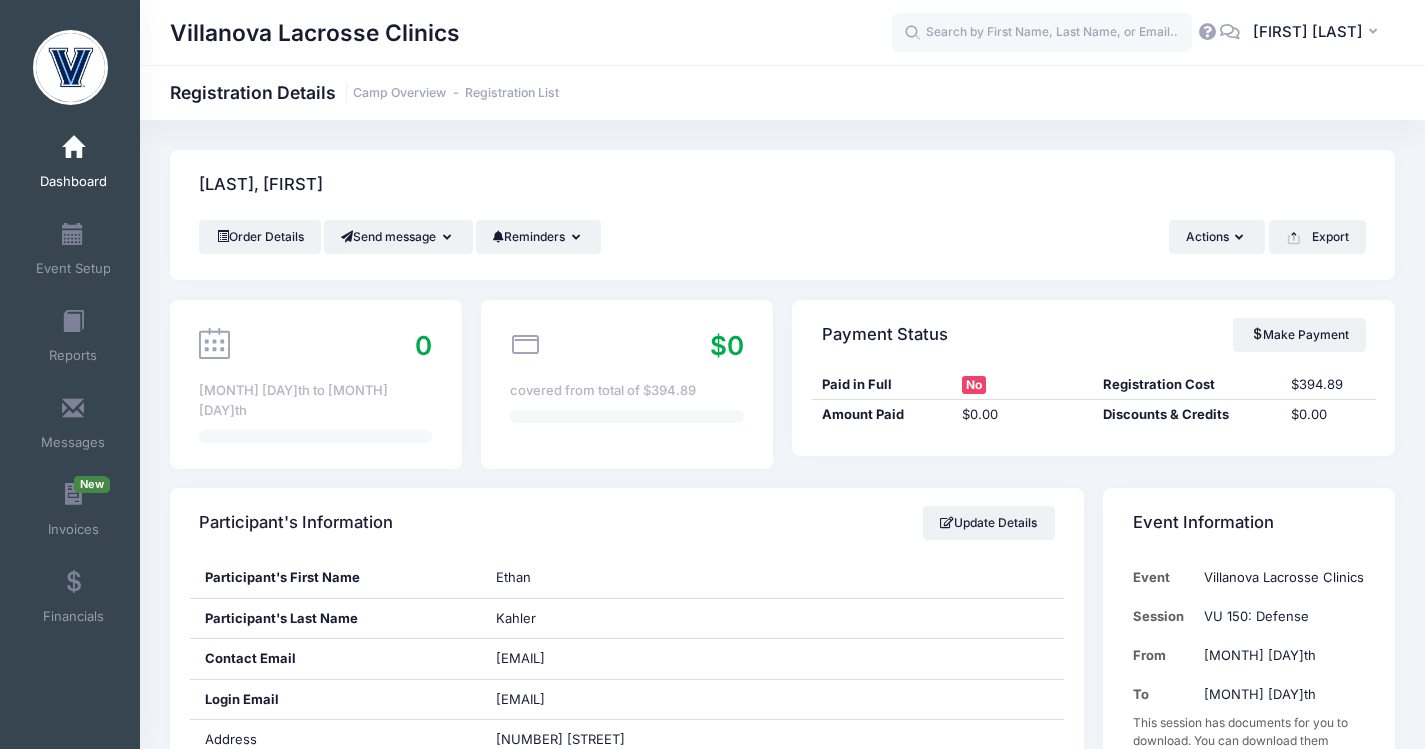 click at bounding box center (73, 148) 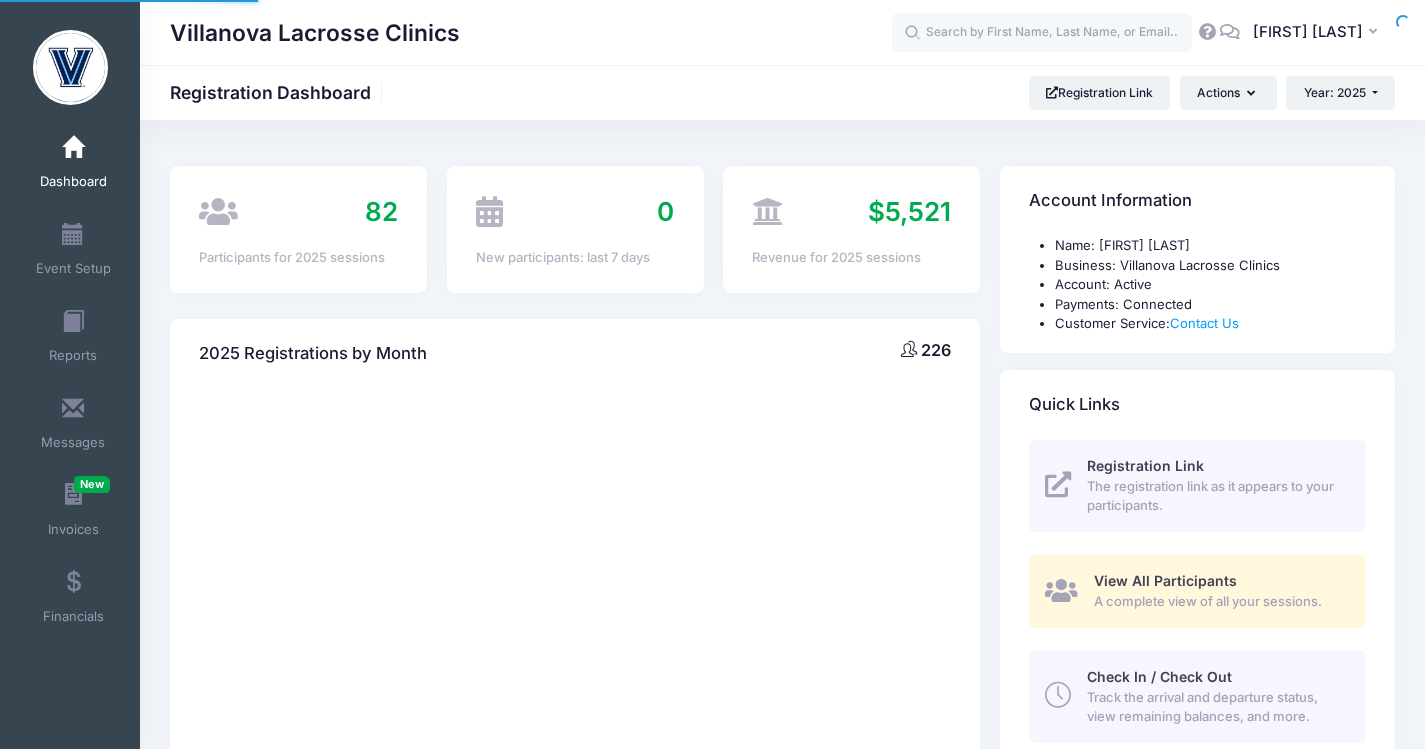 scroll, scrollTop: 0, scrollLeft: 0, axis: both 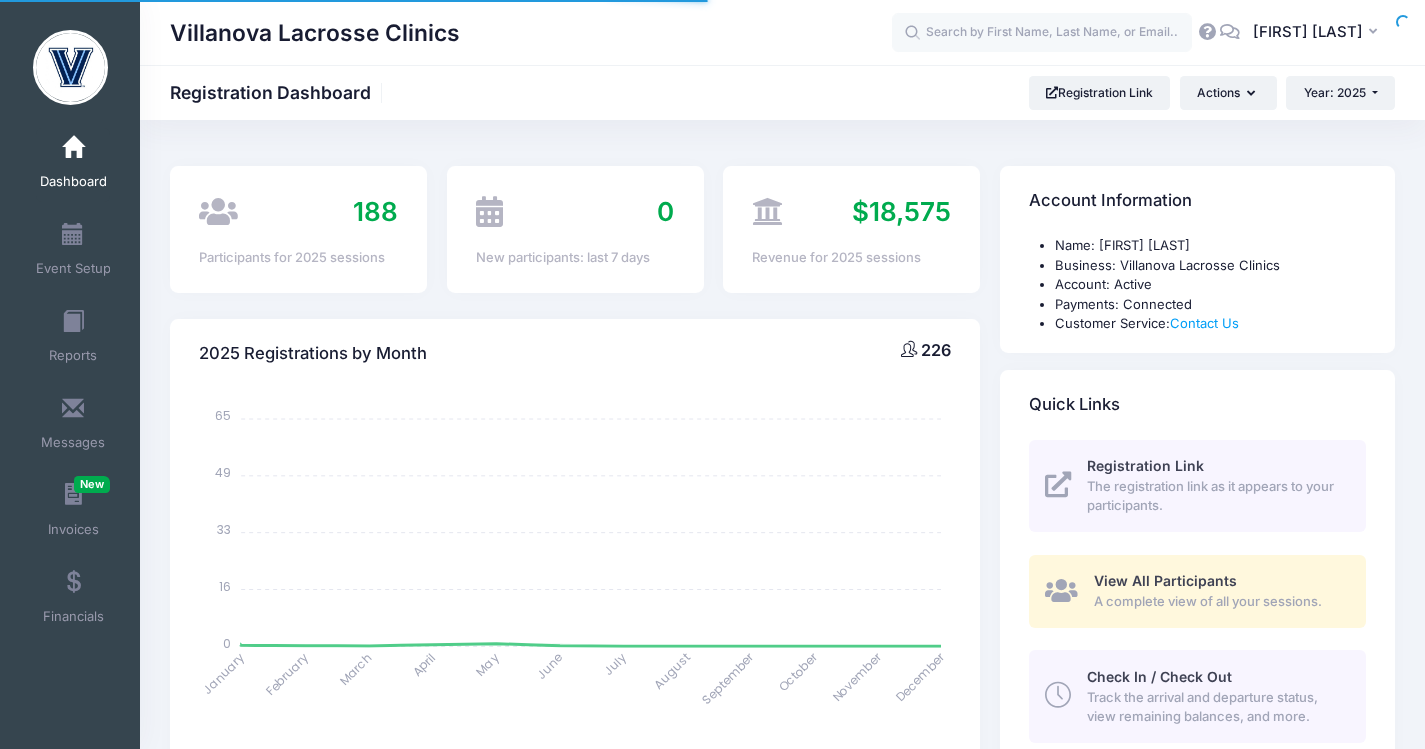 select 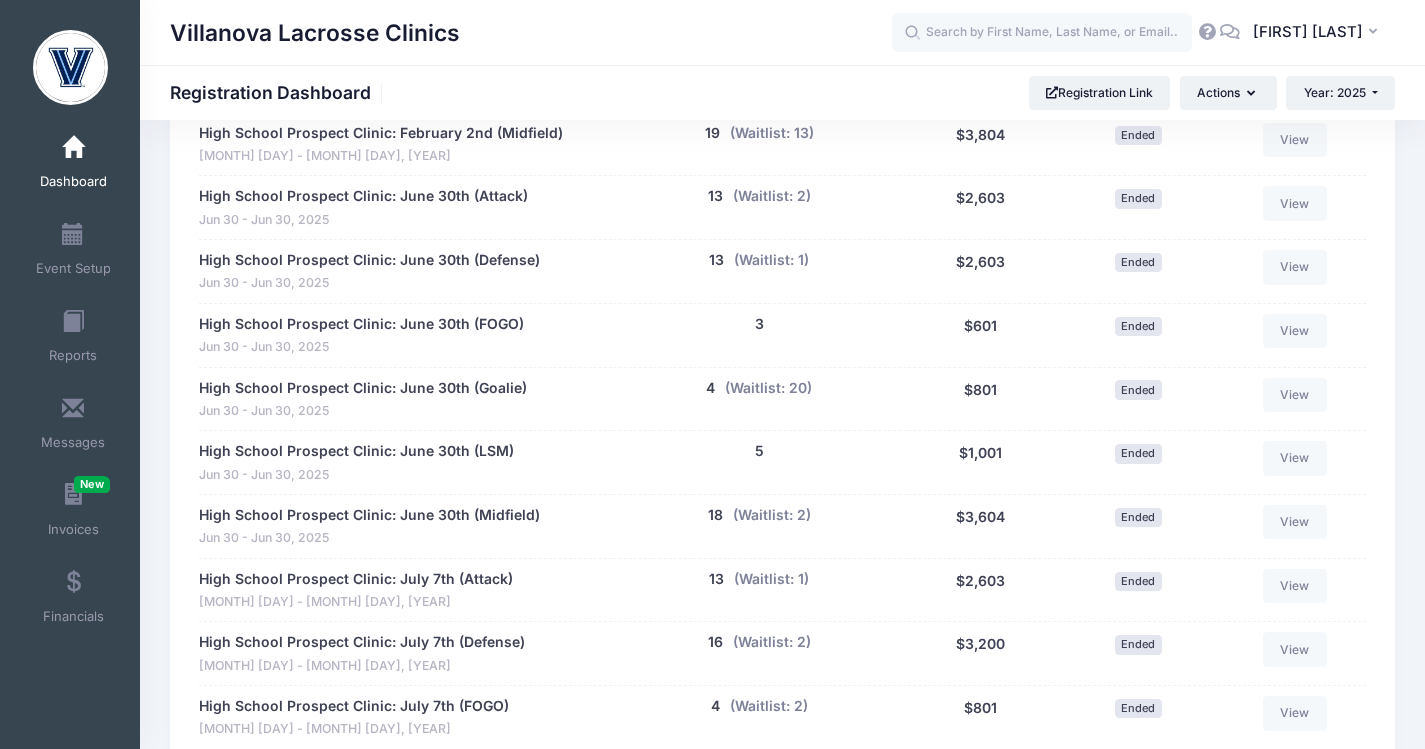 scroll, scrollTop: 1744, scrollLeft: 0, axis: vertical 